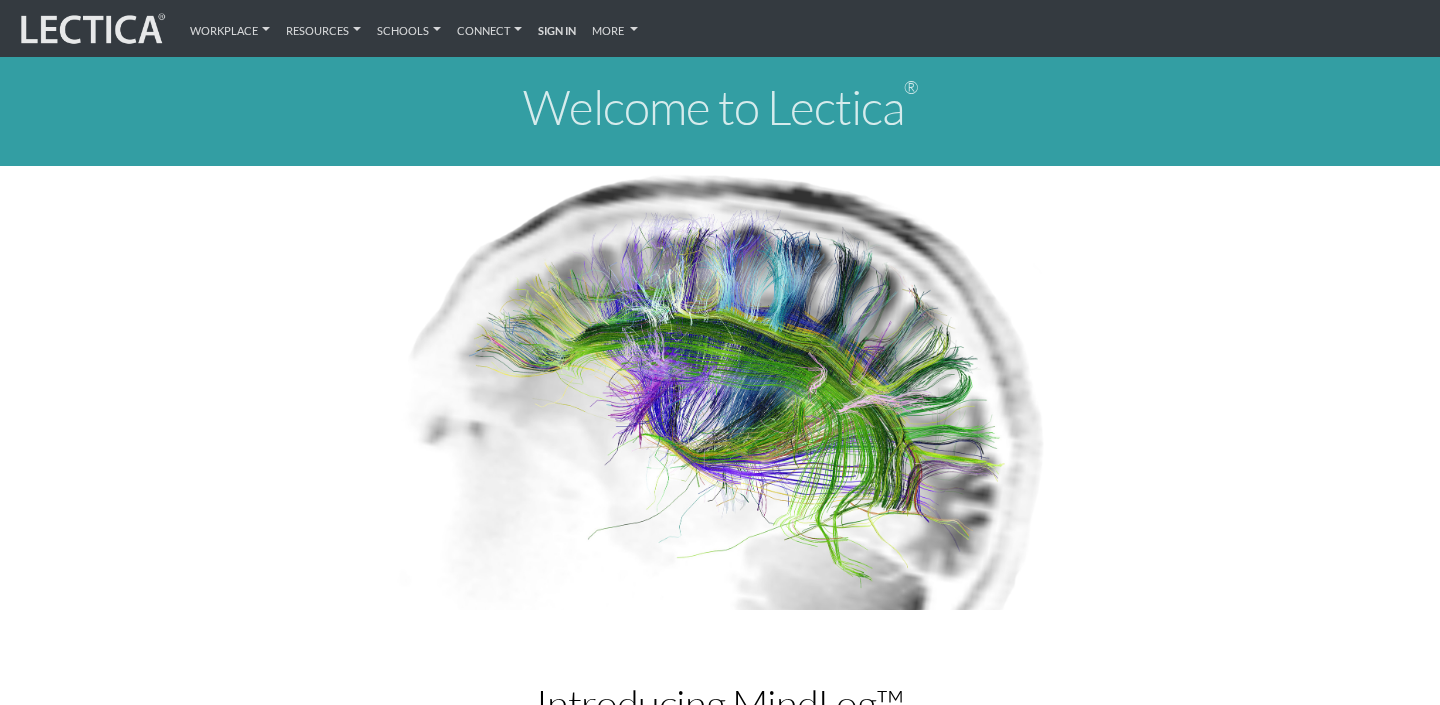 scroll, scrollTop: 0, scrollLeft: 0, axis: both 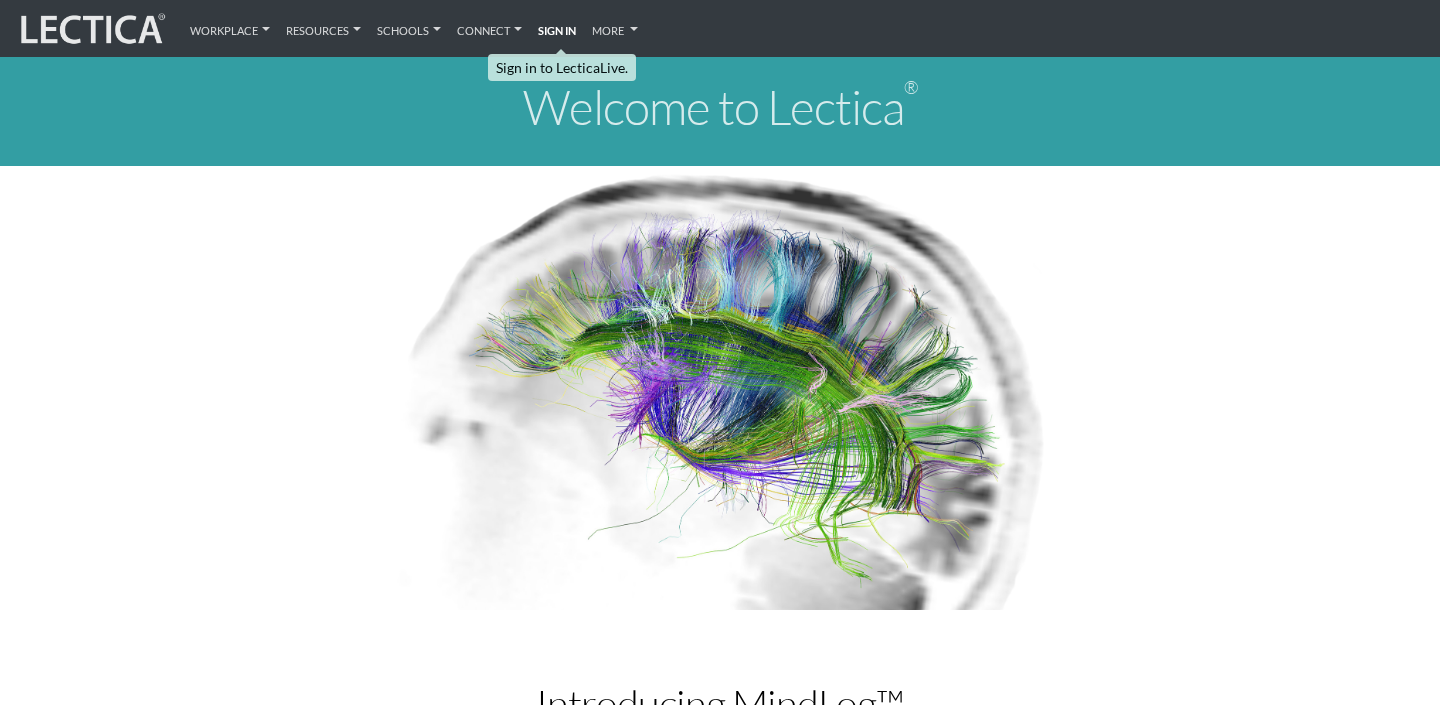 click on "Sign in" at bounding box center [557, 28] 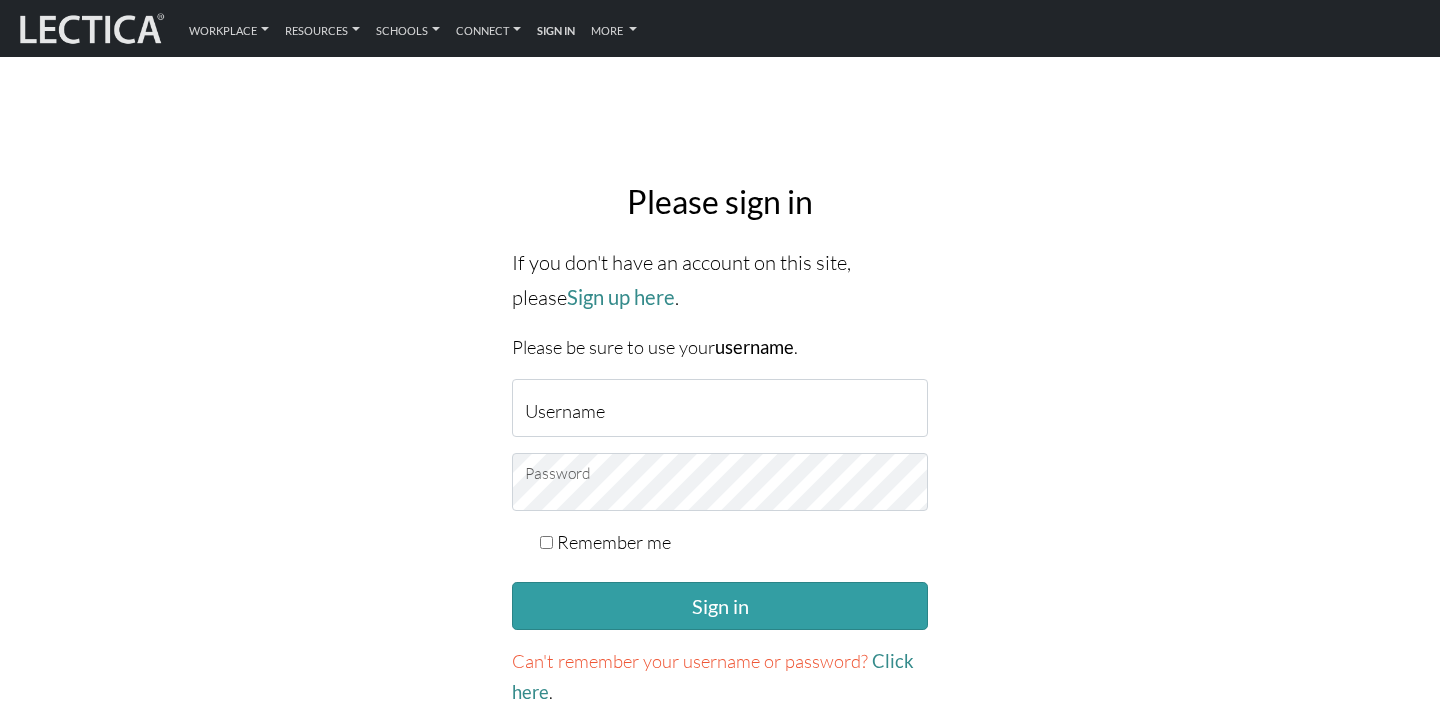 scroll, scrollTop: 0, scrollLeft: 0, axis: both 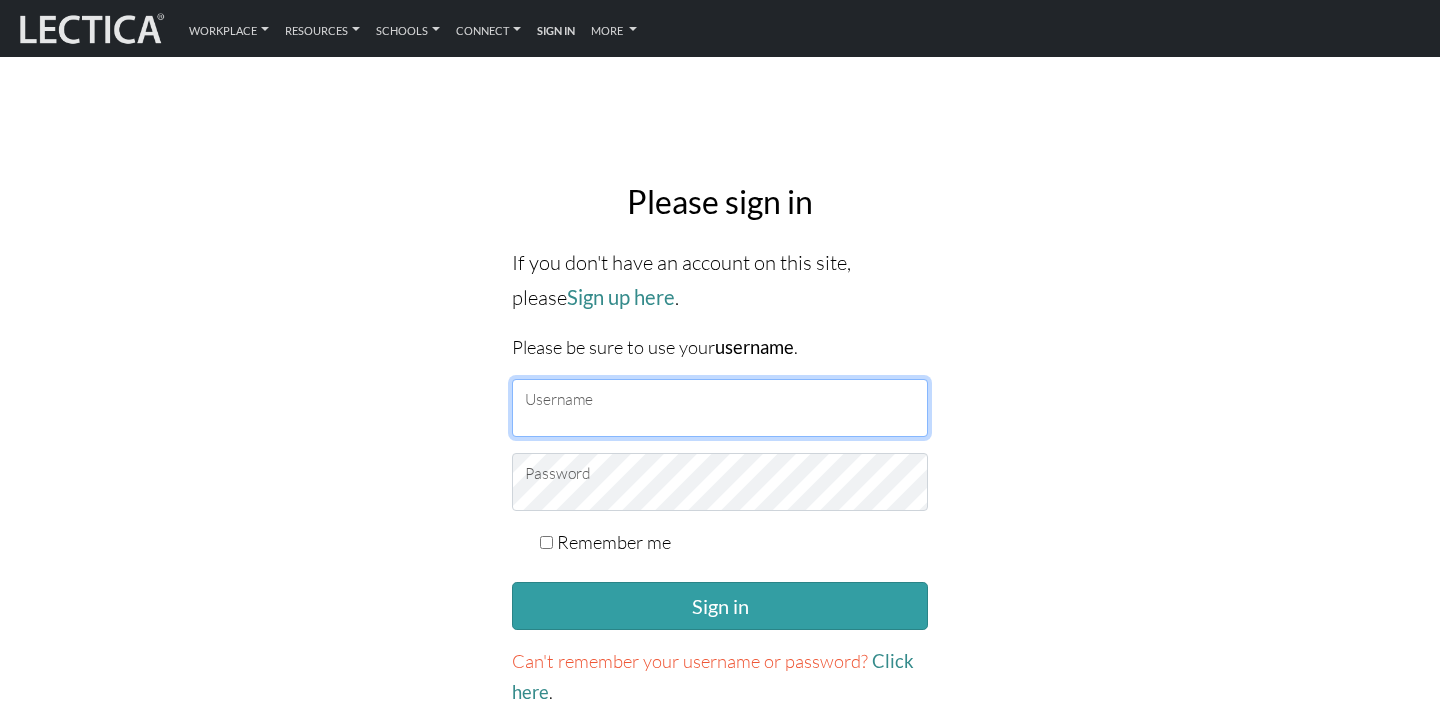 click on "Username" at bounding box center (720, 408) 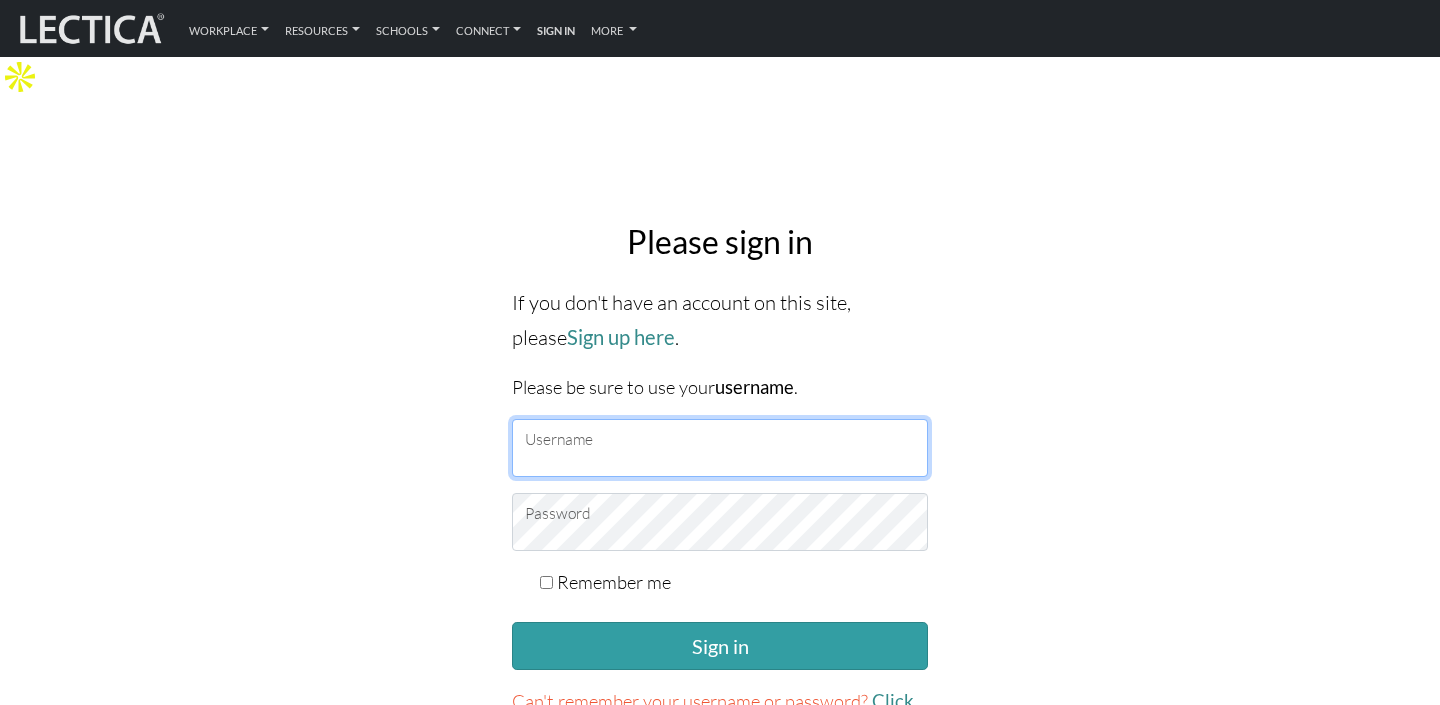 type on "dokurudi" 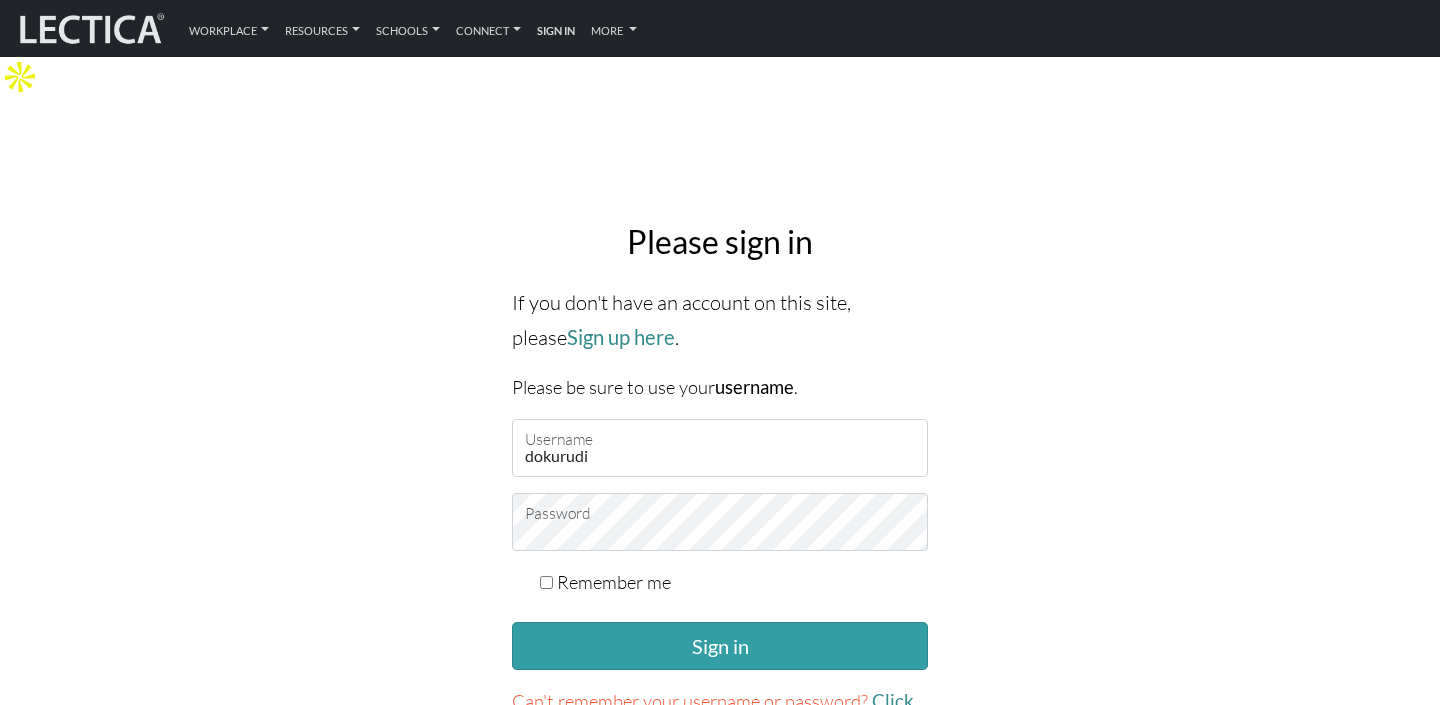 click on "Remember me" at bounding box center [614, 582] 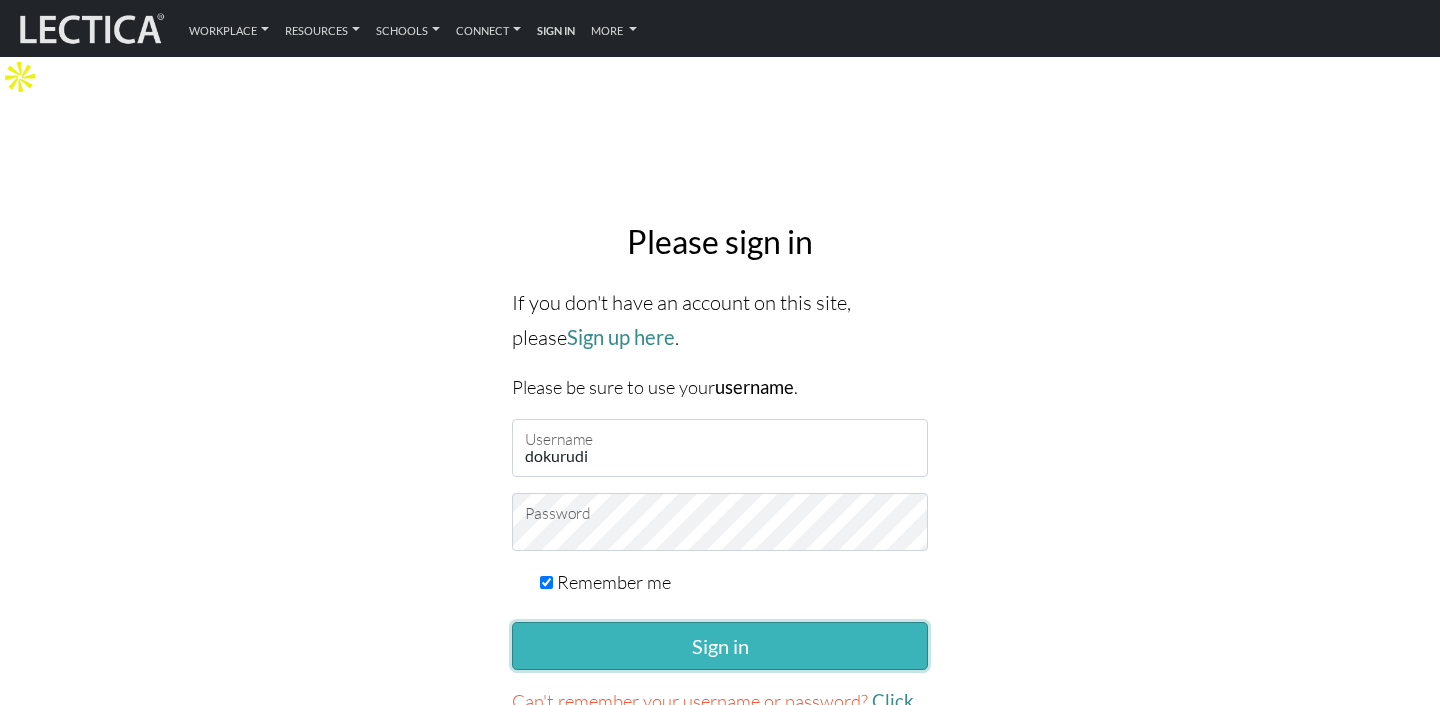 click on "Sign in" at bounding box center [720, 646] 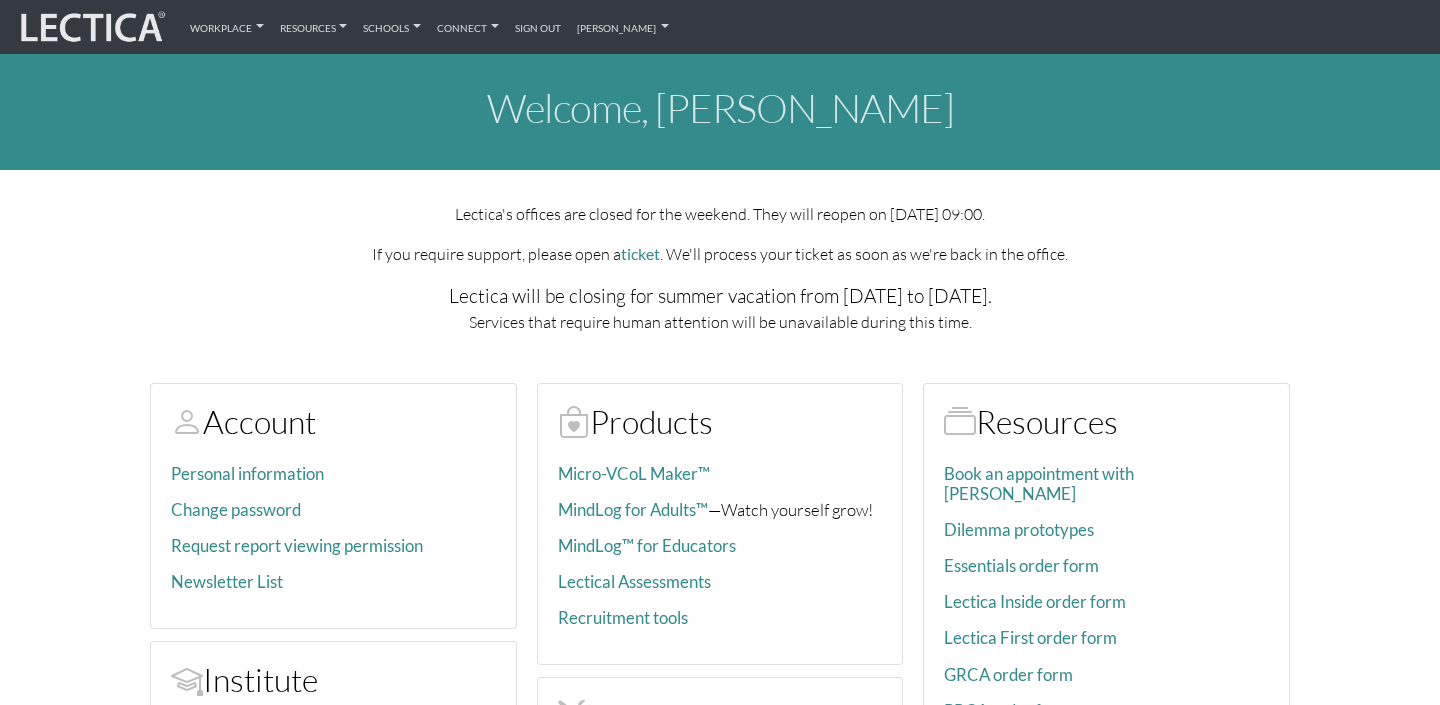 scroll, scrollTop: 0, scrollLeft: 0, axis: both 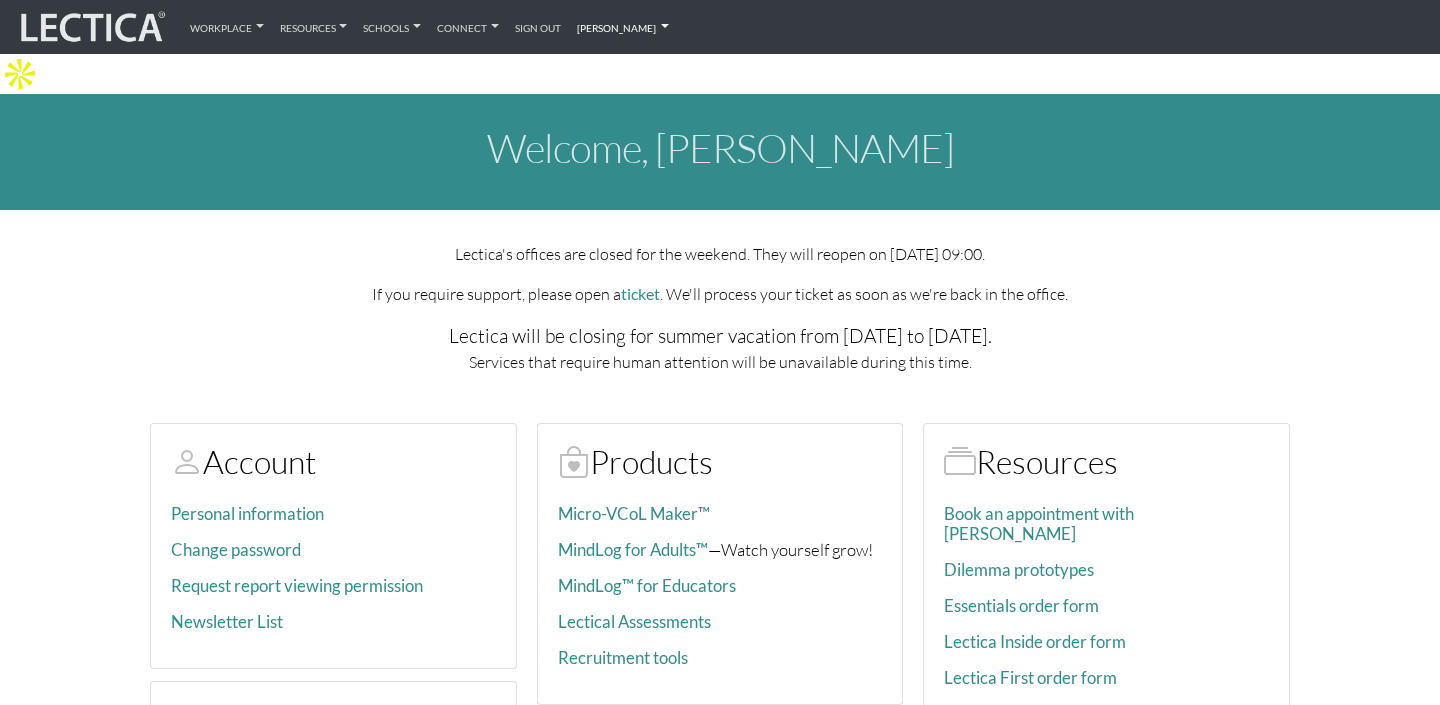 click on "[PERSON_NAME]" at bounding box center (623, 27) 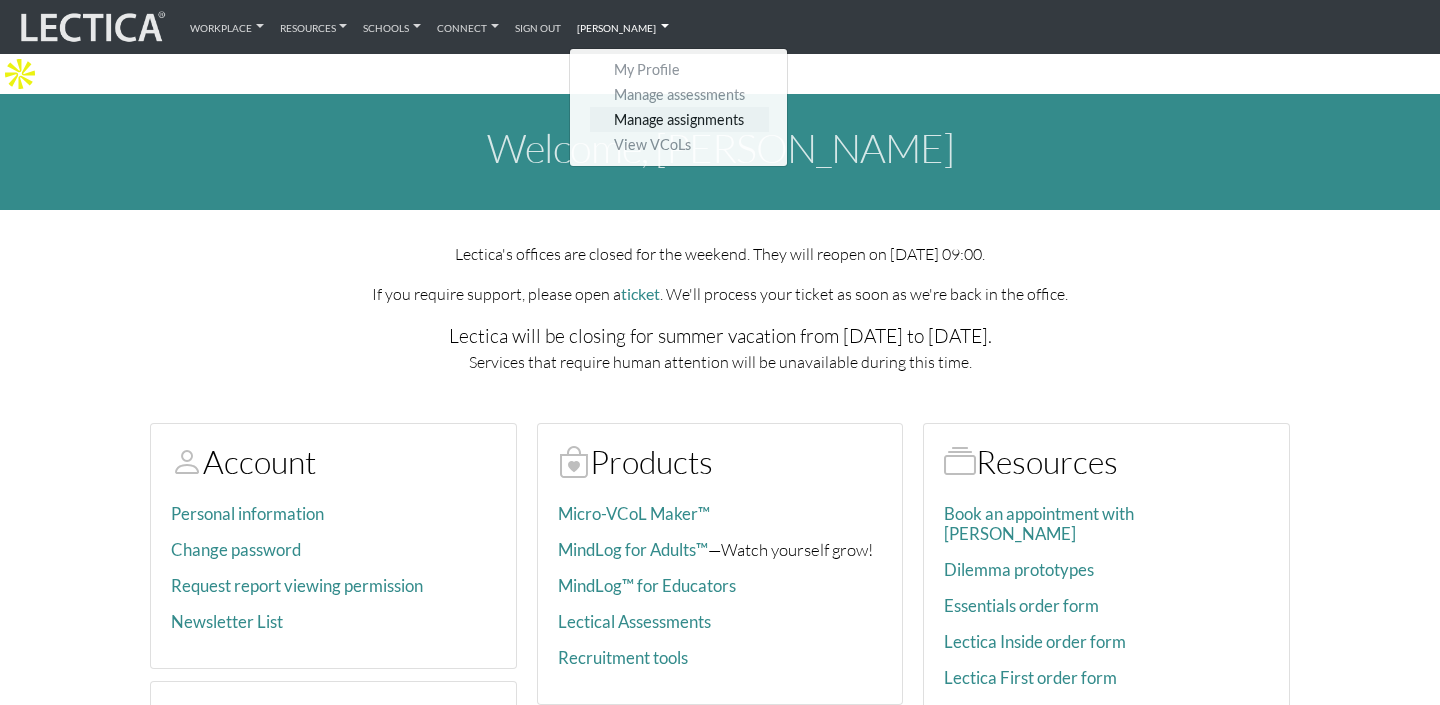 click on "Manage assignments" at bounding box center [679, 119] 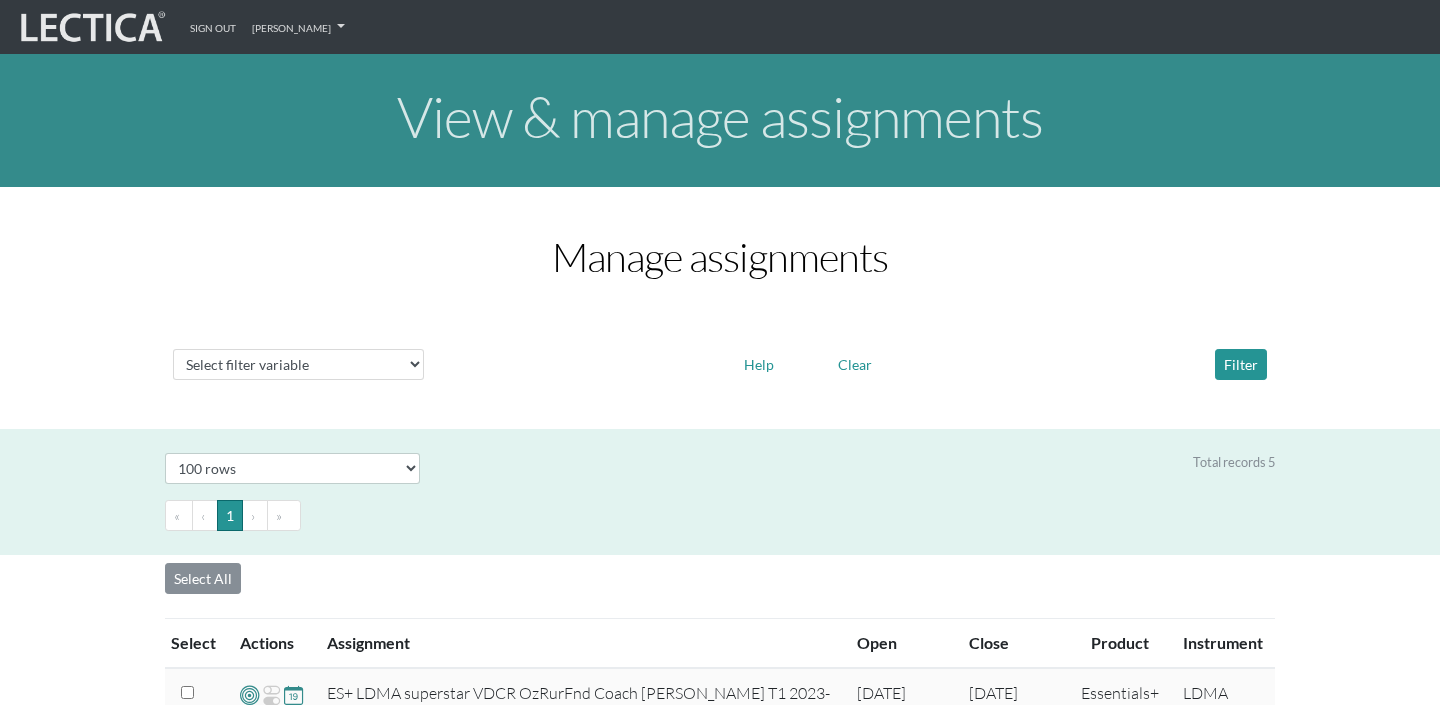 select on "100" 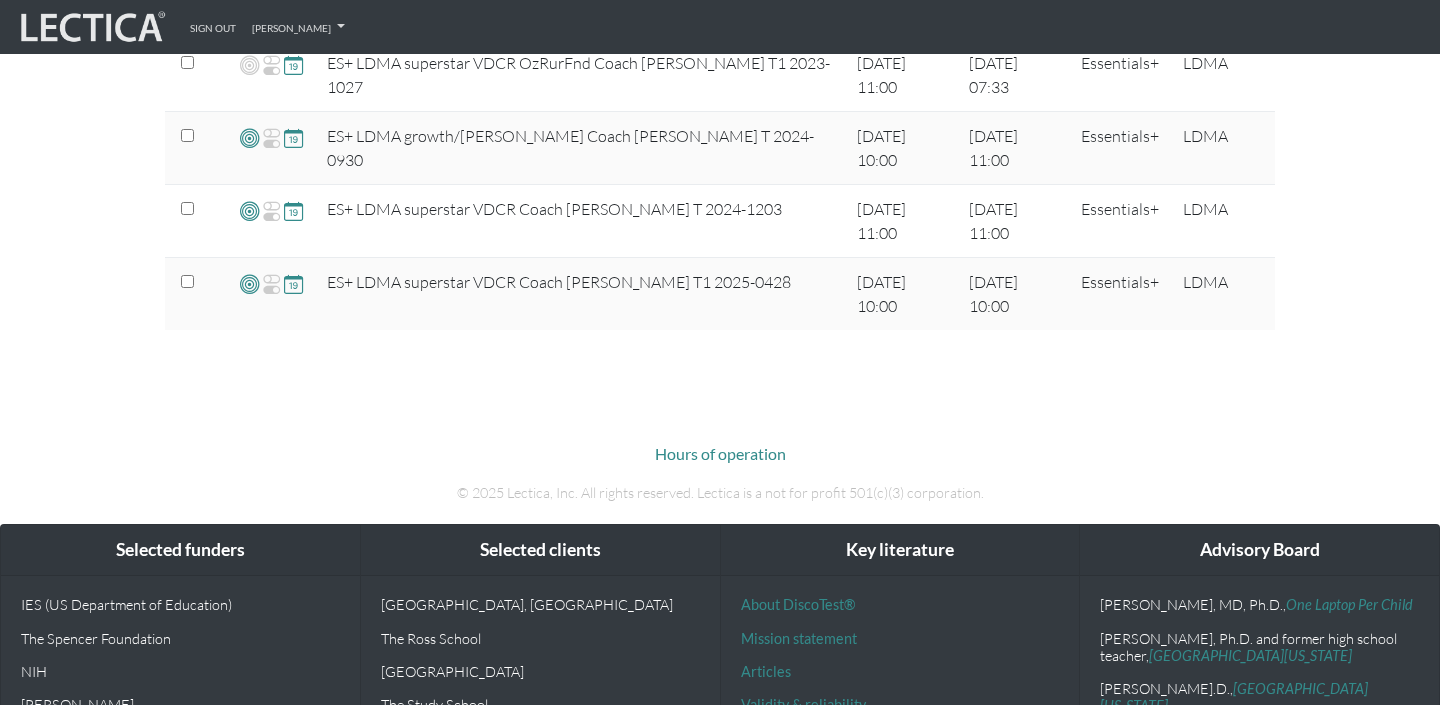 scroll, scrollTop: 736, scrollLeft: 0, axis: vertical 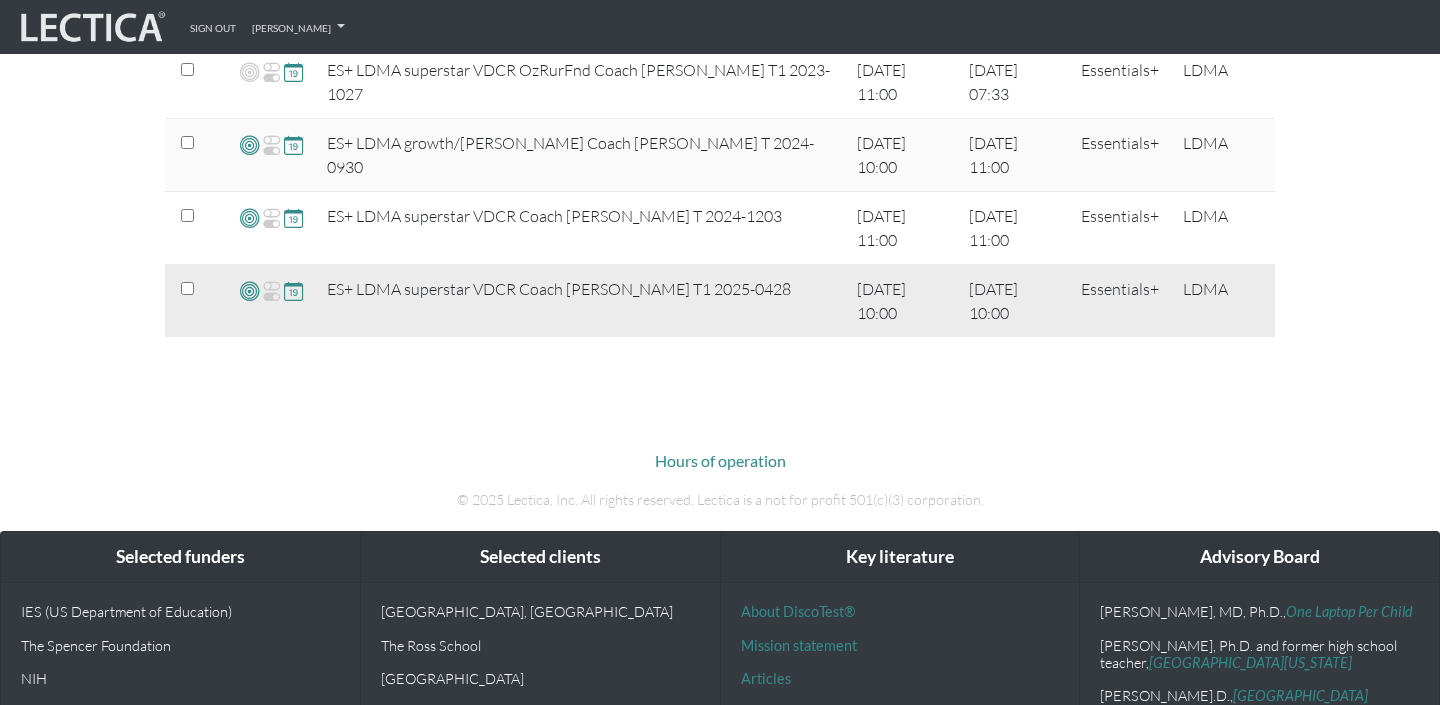 click at bounding box center (198, 289) 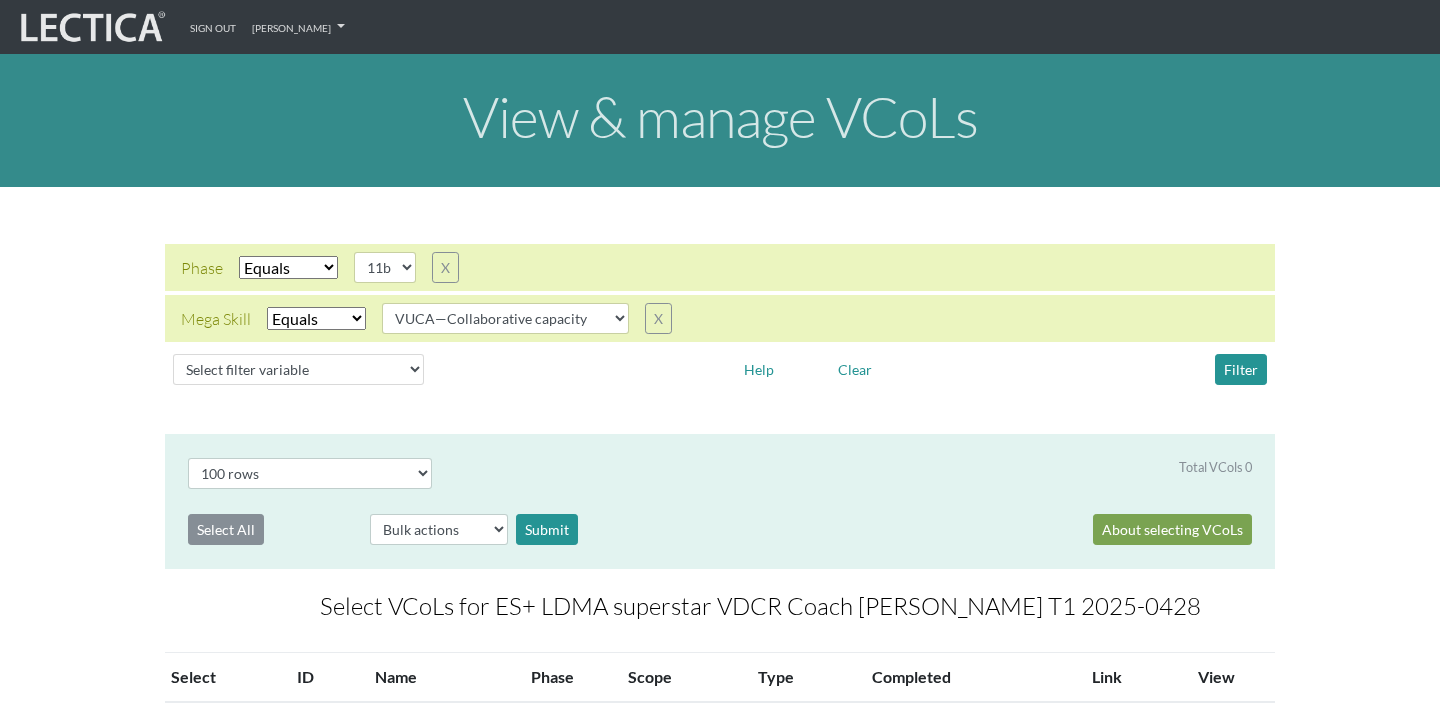 select on "100" 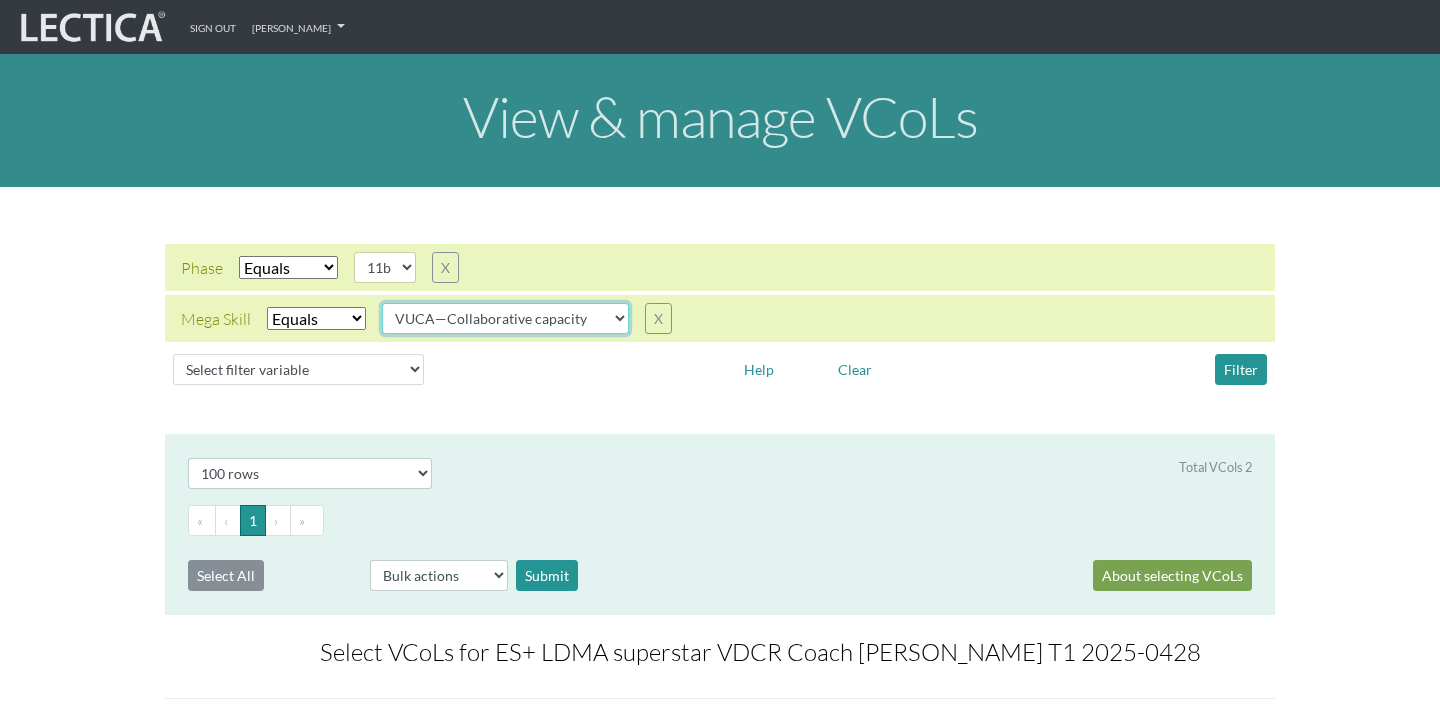 click on "VUCA—Collaborative capacity VUCA—Contextual thinking VUCA—Decision-making process VUCA—Perspective coordination" at bounding box center [505, 318] 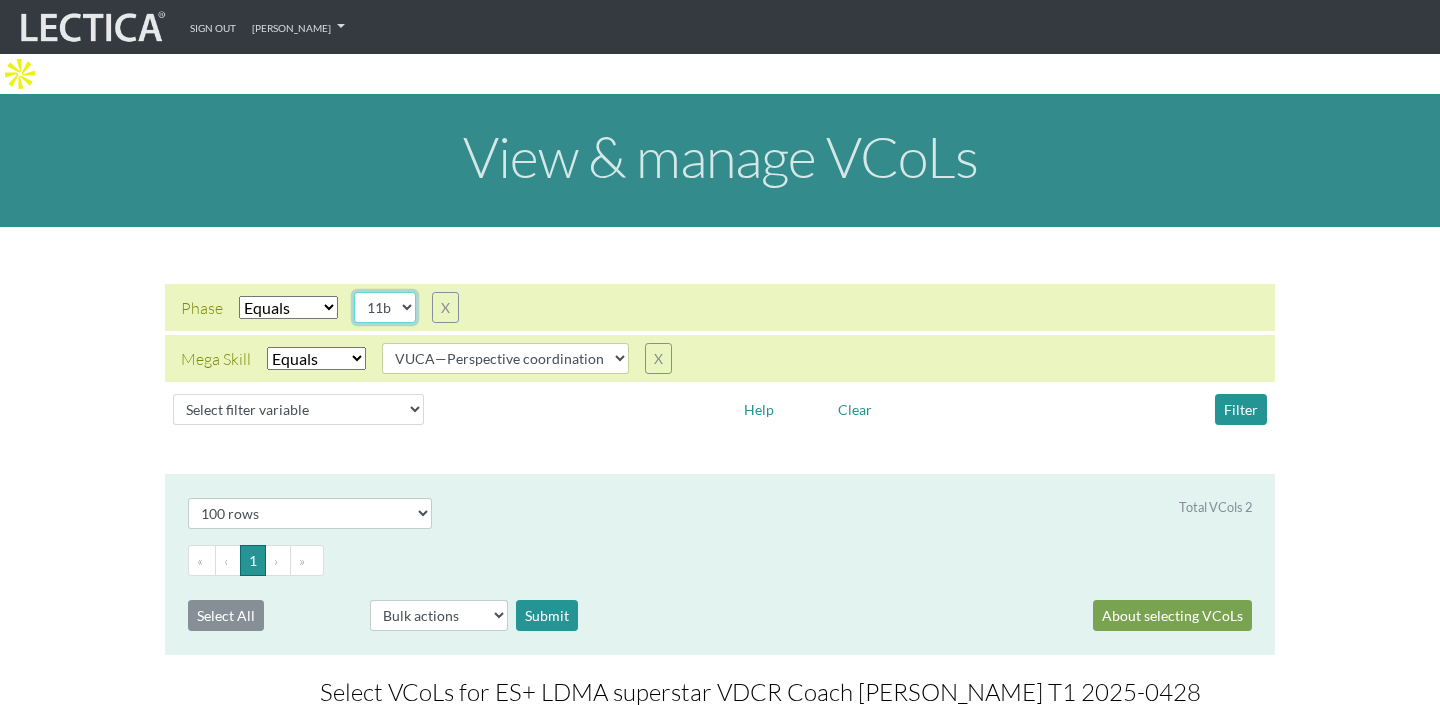 click on "11b" at bounding box center [385, 307] 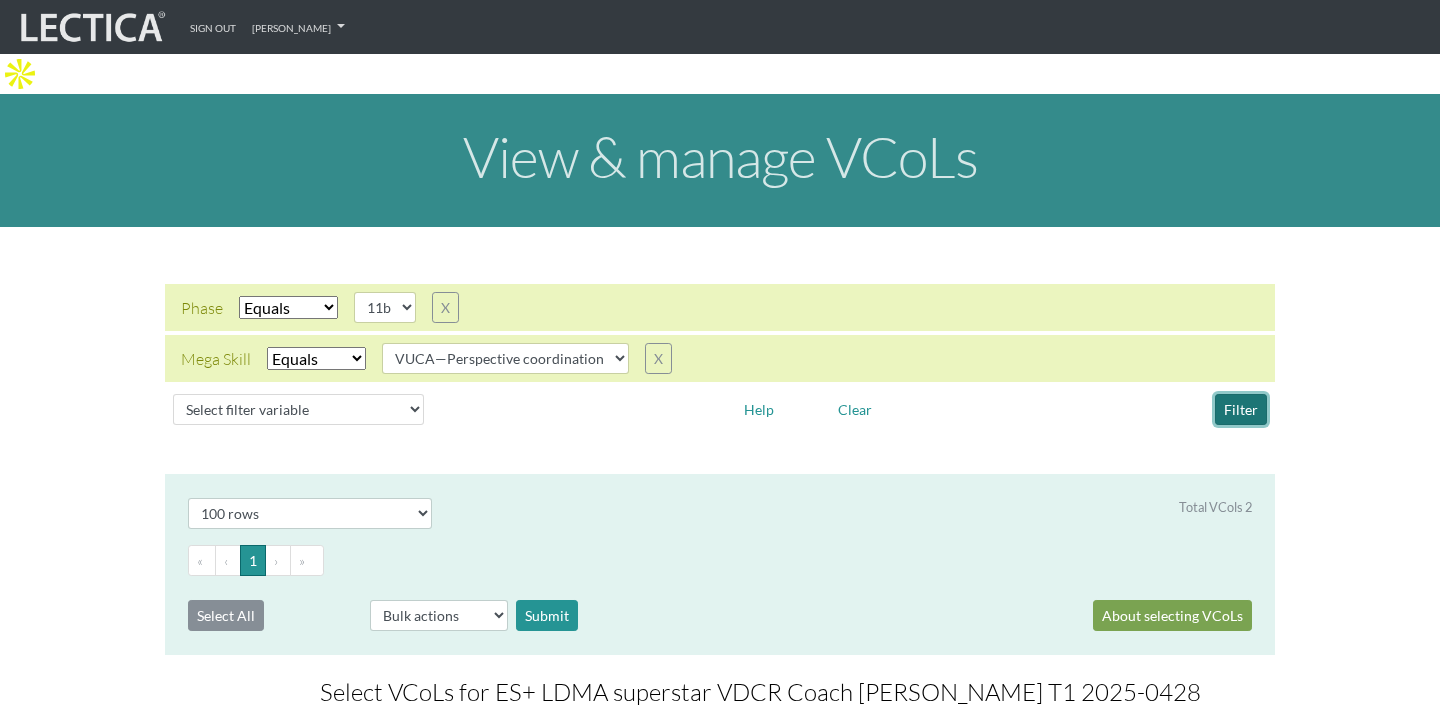 click on "Filter" at bounding box center [1241, 409] 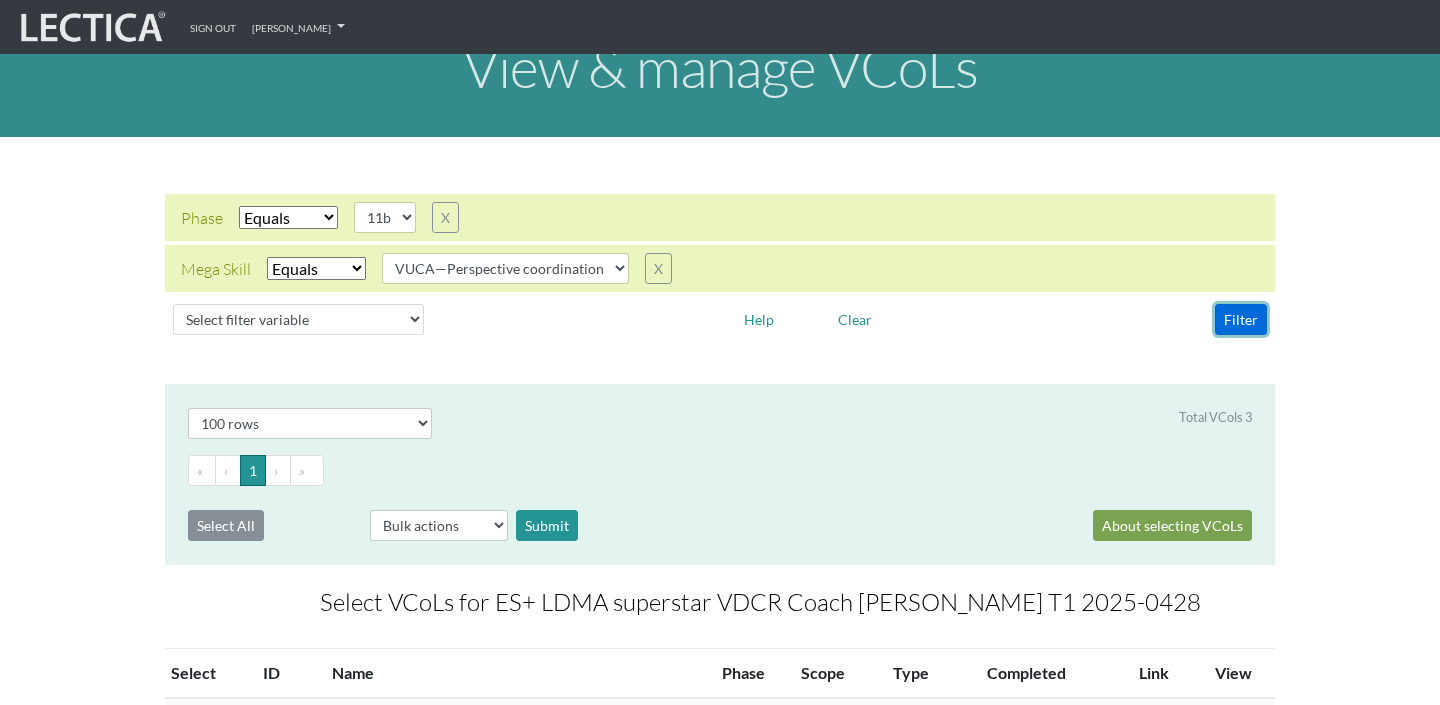scroll, scrollTop: 0, scrollLeft: 0, axis: both 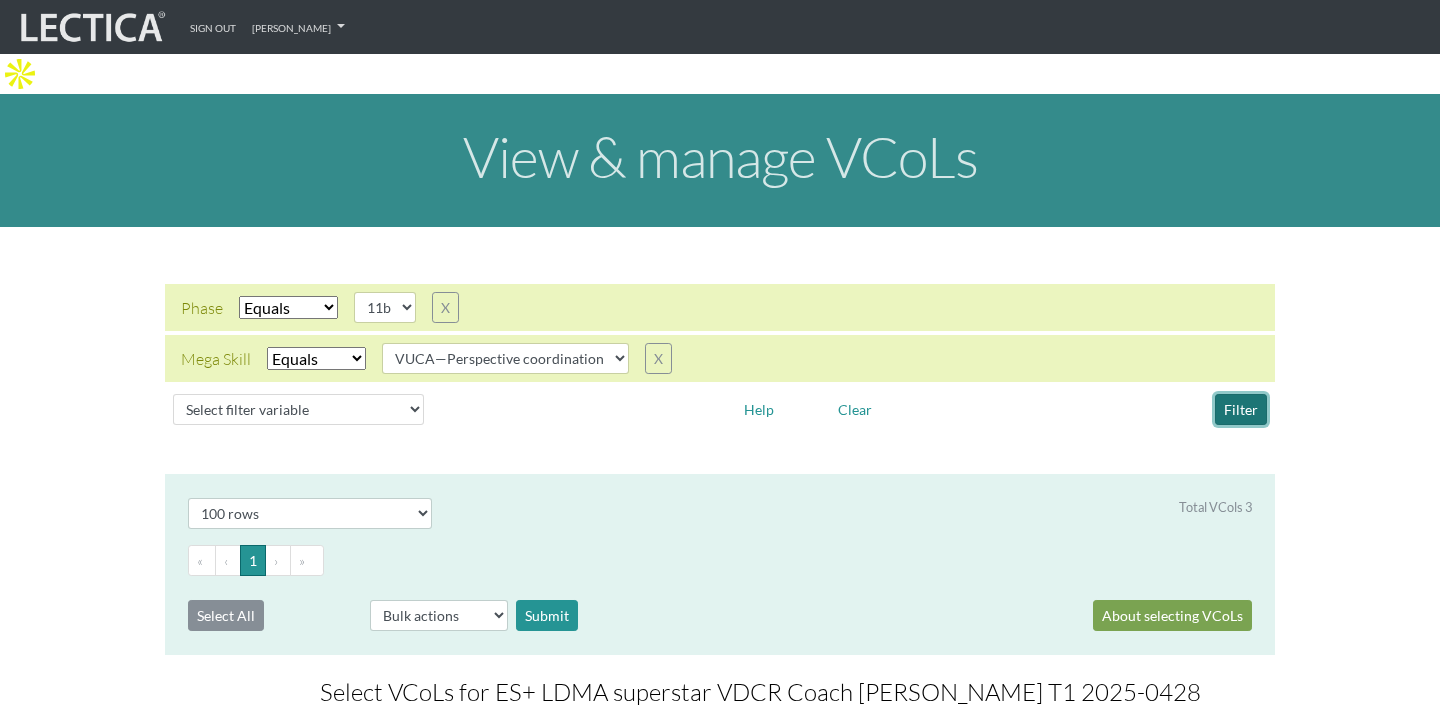 click on "Filter" at bounding box center (1241, 409) 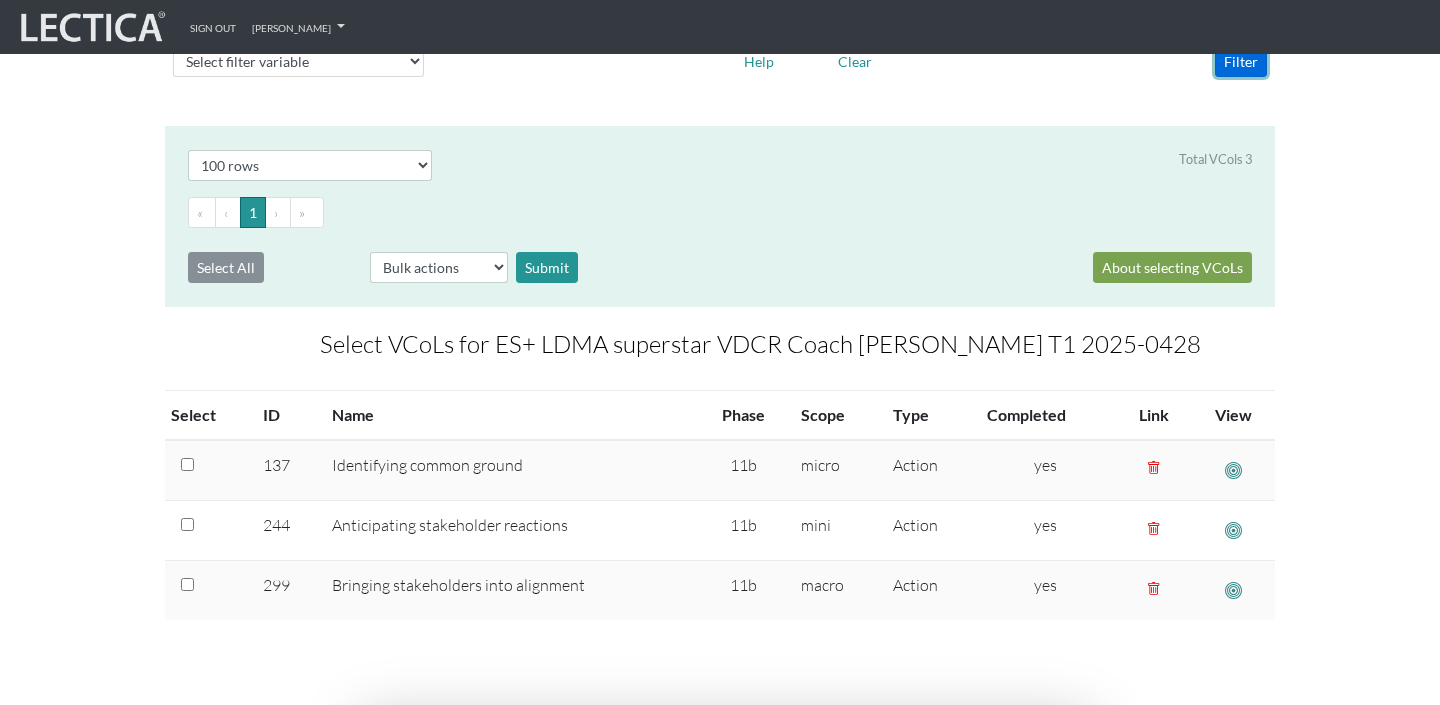 scroll, scrollTop: 0, scrollLeft: 0, axis: both 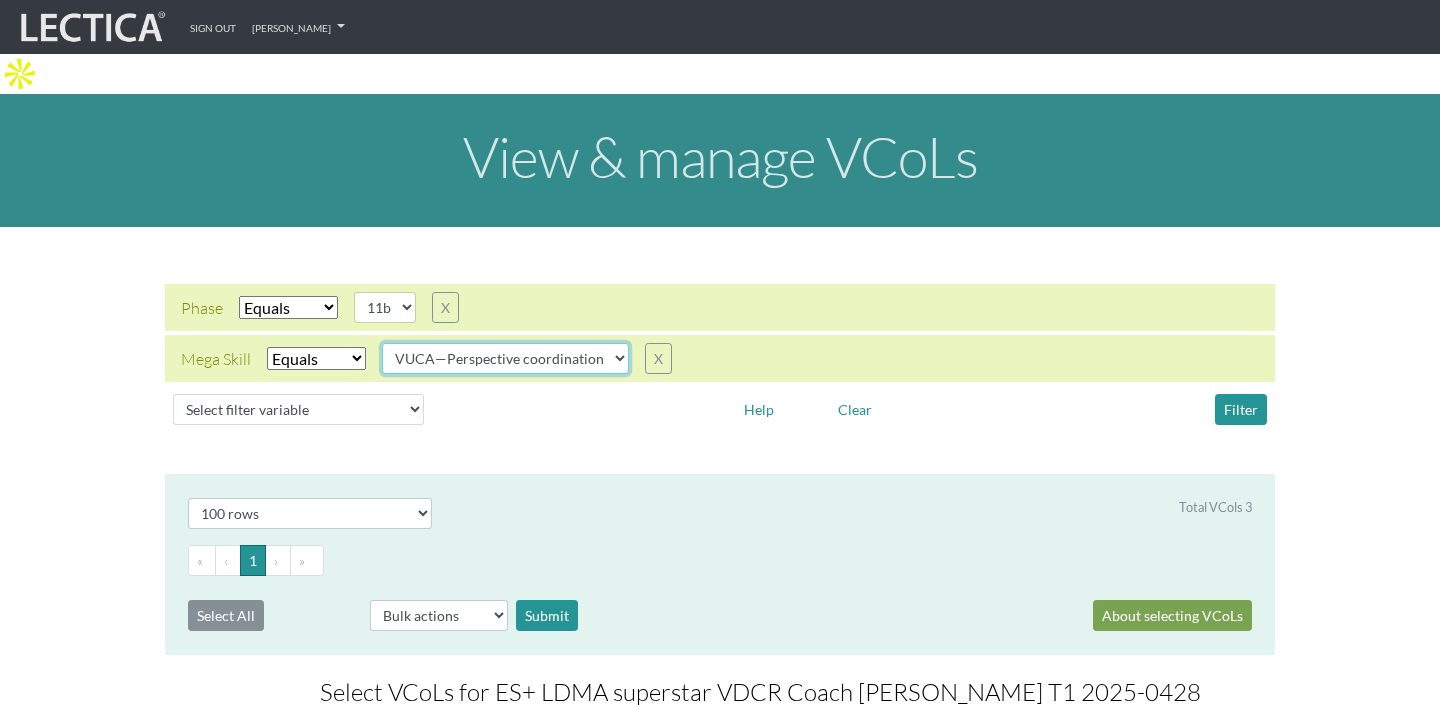 click on "VUCA—Collaborative capacity VUCA—Contextual thinking VUCA—Decision-making process VUCA—Perspective coordination" at bounding box center (505, 358) 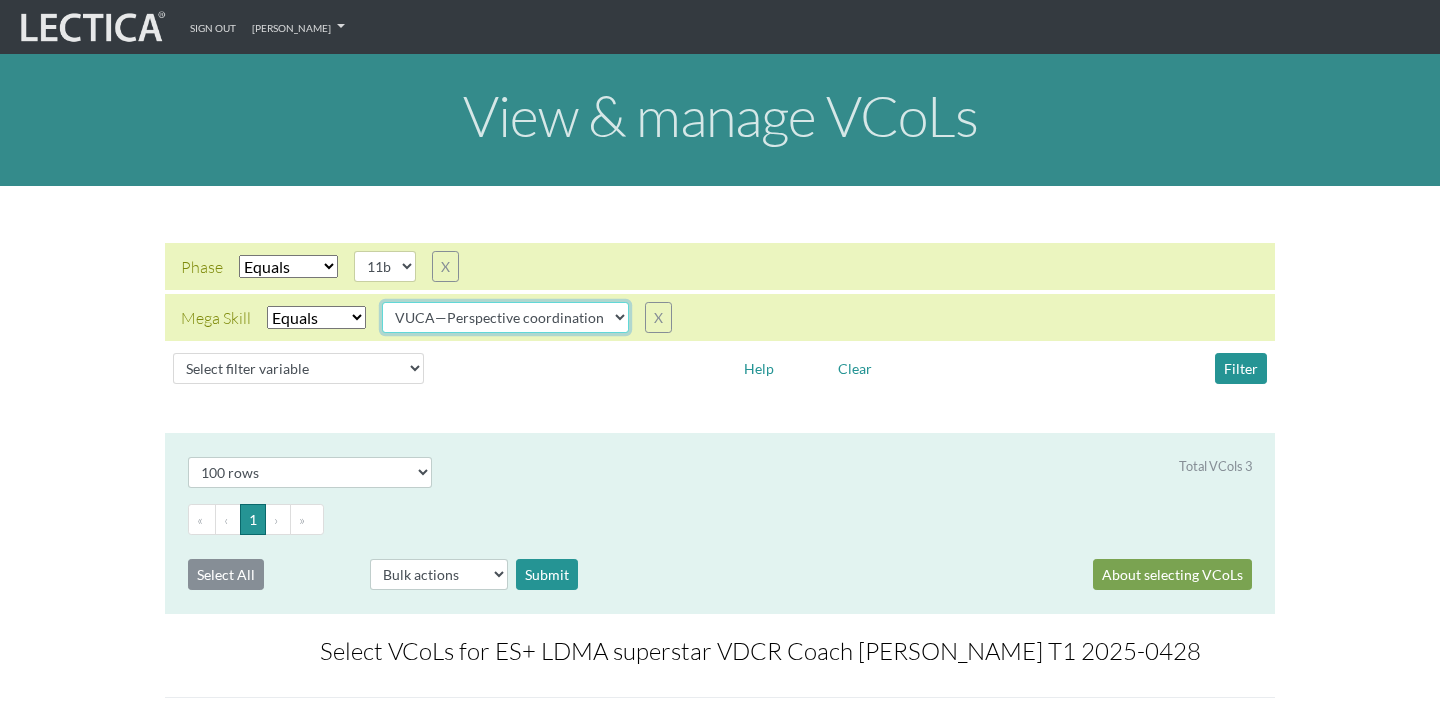 scroll, scrollTop: 46, scrollLeft: 0, axis: vertical 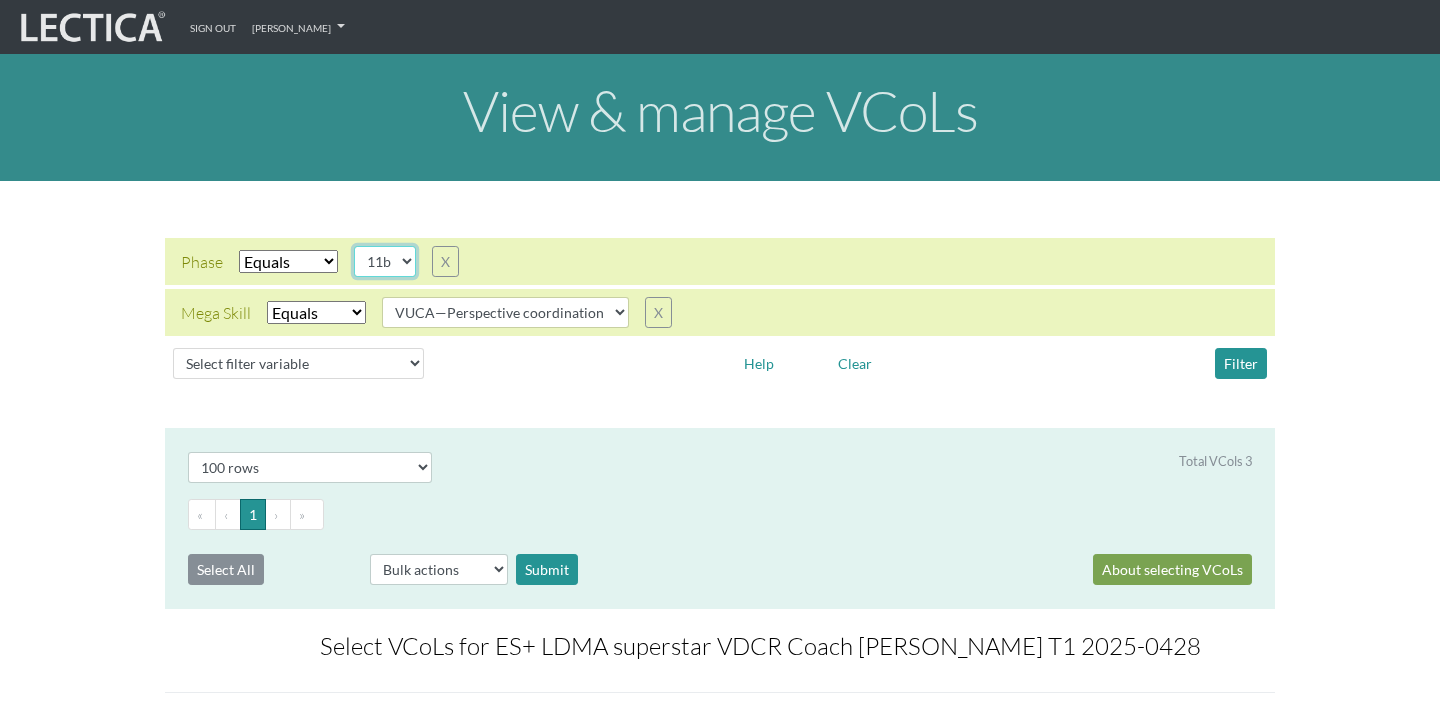 click on "11b" at bounding box center [385, 261] 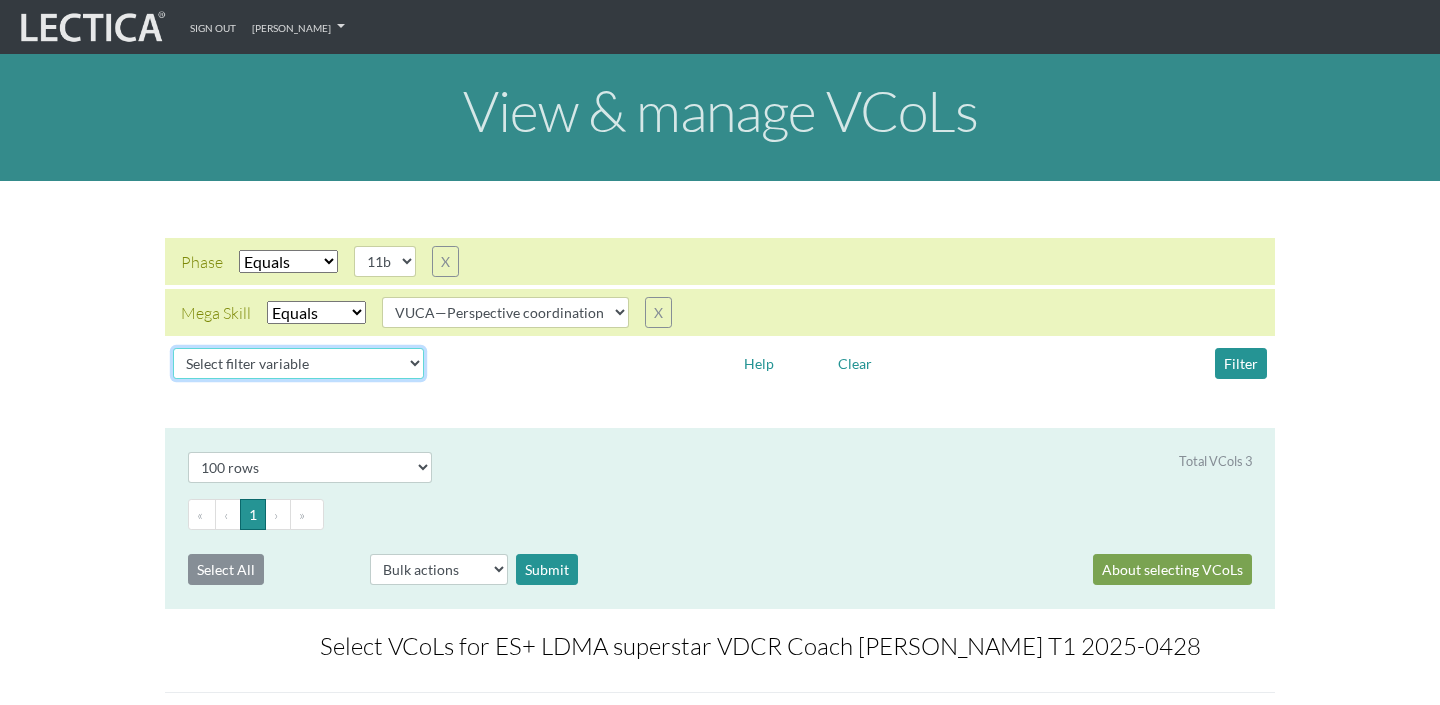 click on "Select filter variable   Vcol ID Vcol name Phase Content Scope Type Completed Revise Mega Skill" at bounding box center (298, 363) 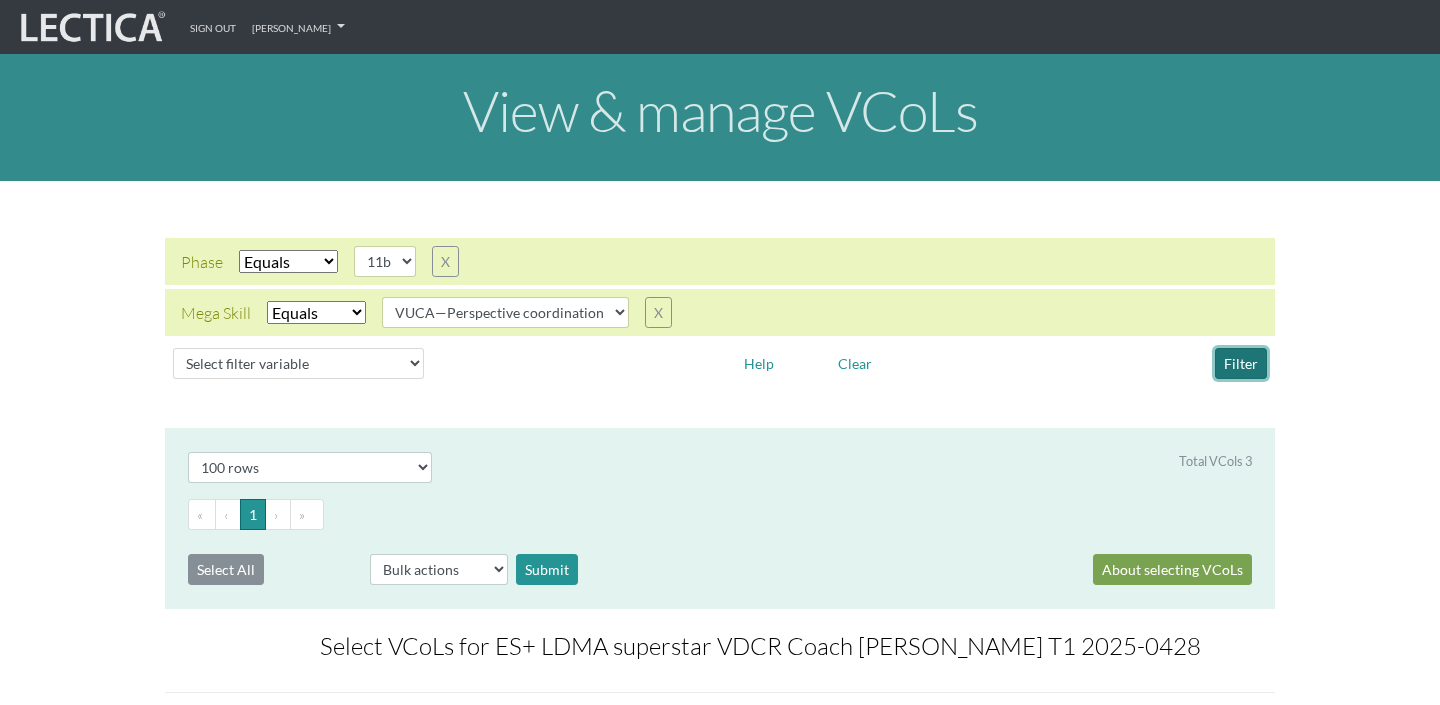 click on "Filter" at bounding box center (1241, 363) 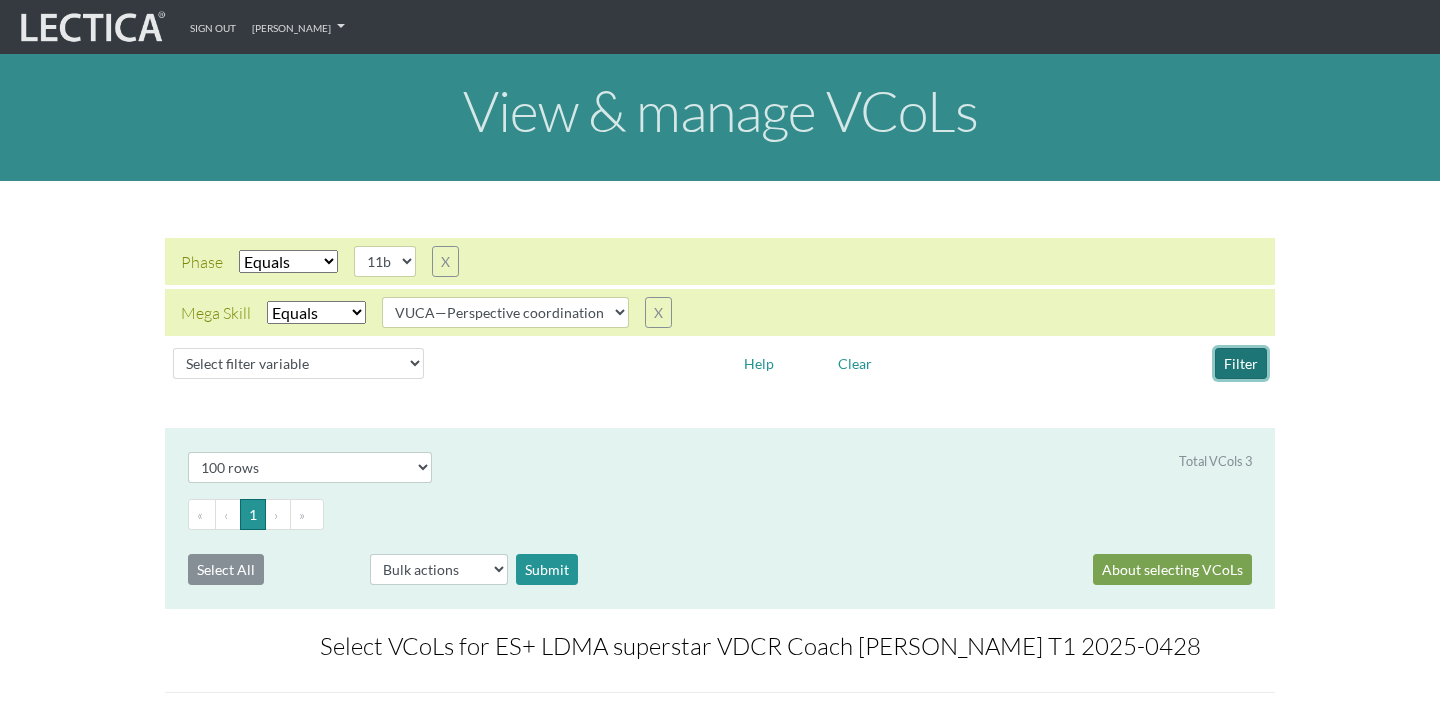 click on "Filter" at bounding box center (1241, 363) 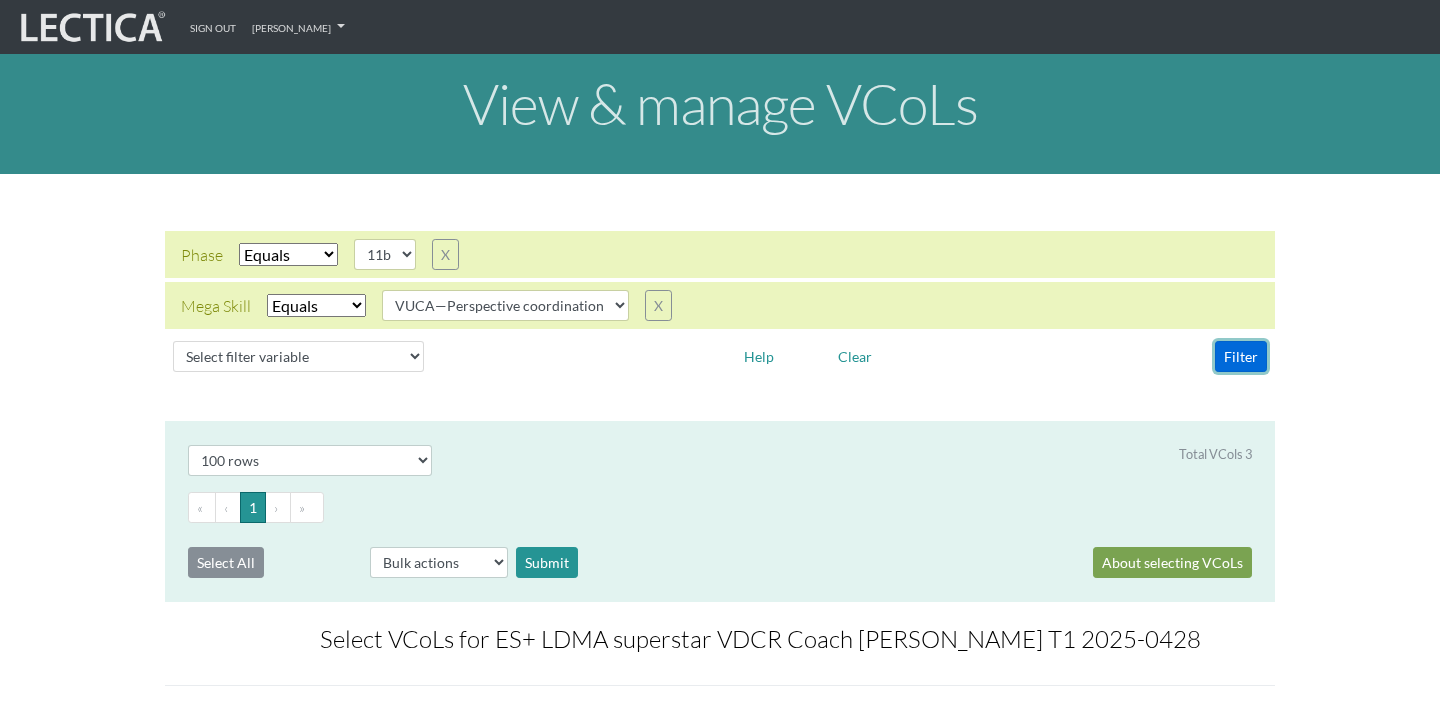 scroll, scrollTop: 47, scrollLeft: 0, axis: vertical 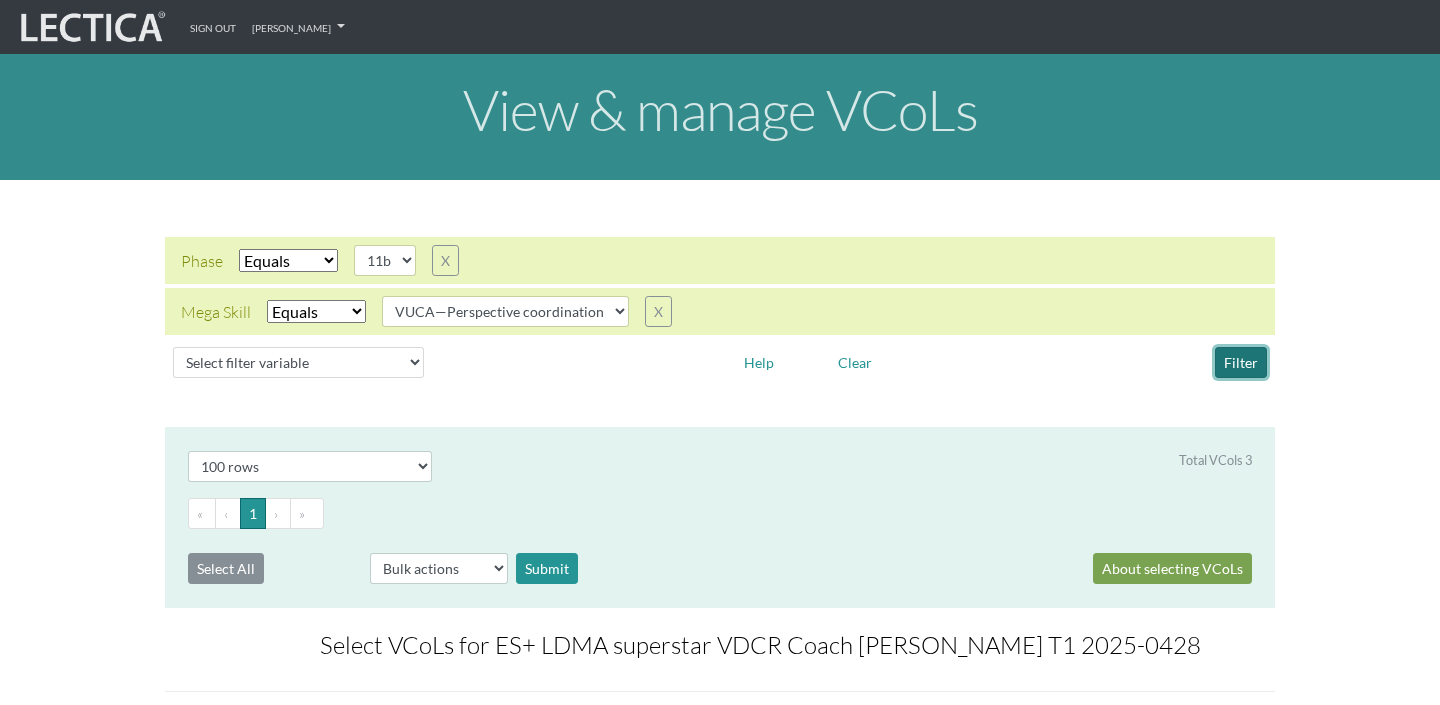 click on "Filter" at bounding box center [1241, 362] 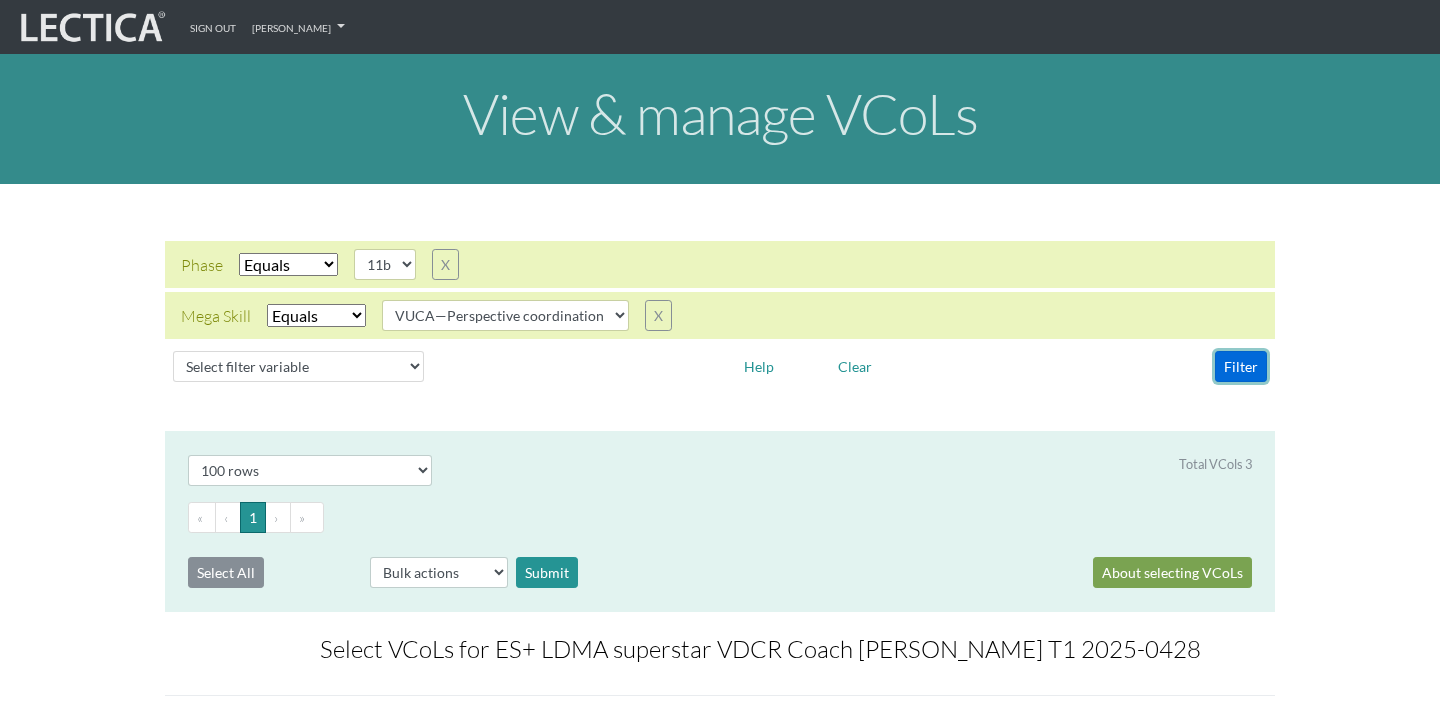 scroll, scrollTop: 0, scrollLeft: 0, axis: both 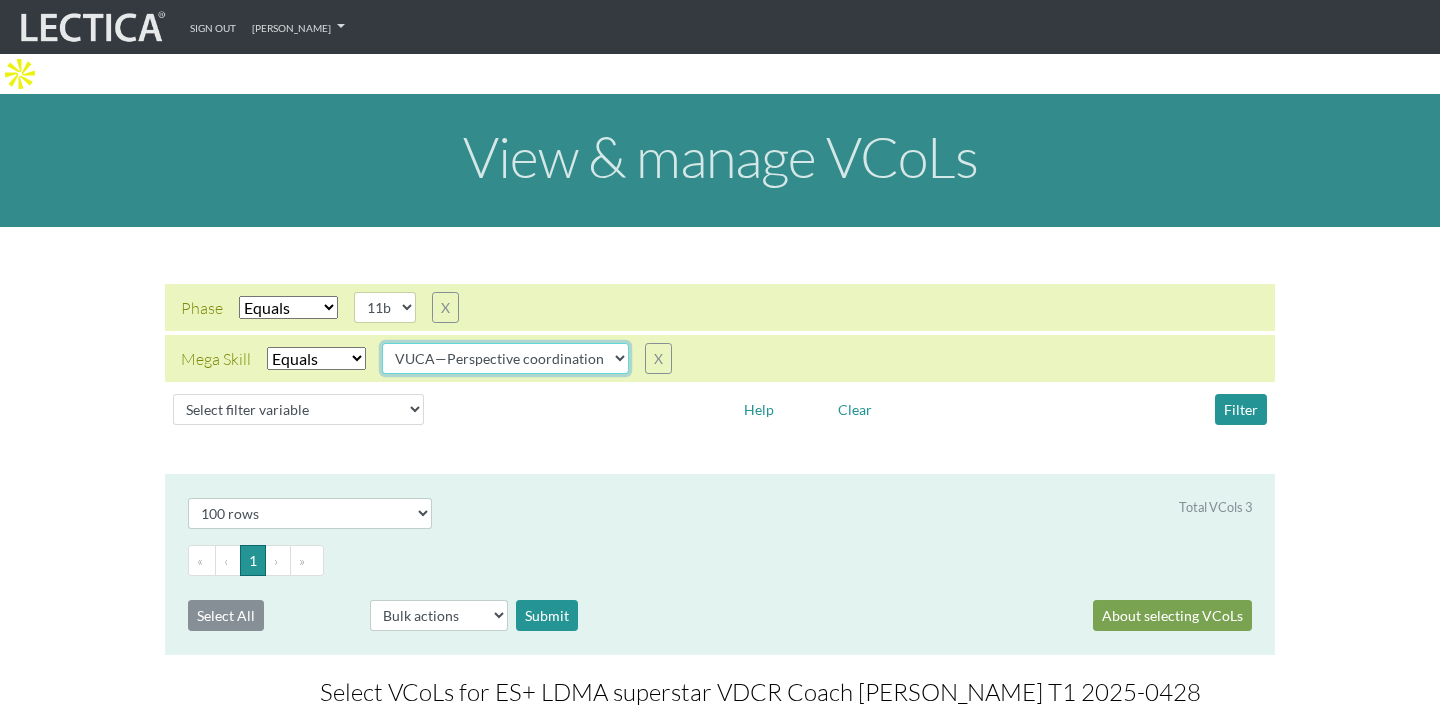 click on "VUCA—Collaborative capacity VUCA—Contextual thinking VUCA—Decision-making process VUCA—Perspective coordination" at bounding box center (505, 358) 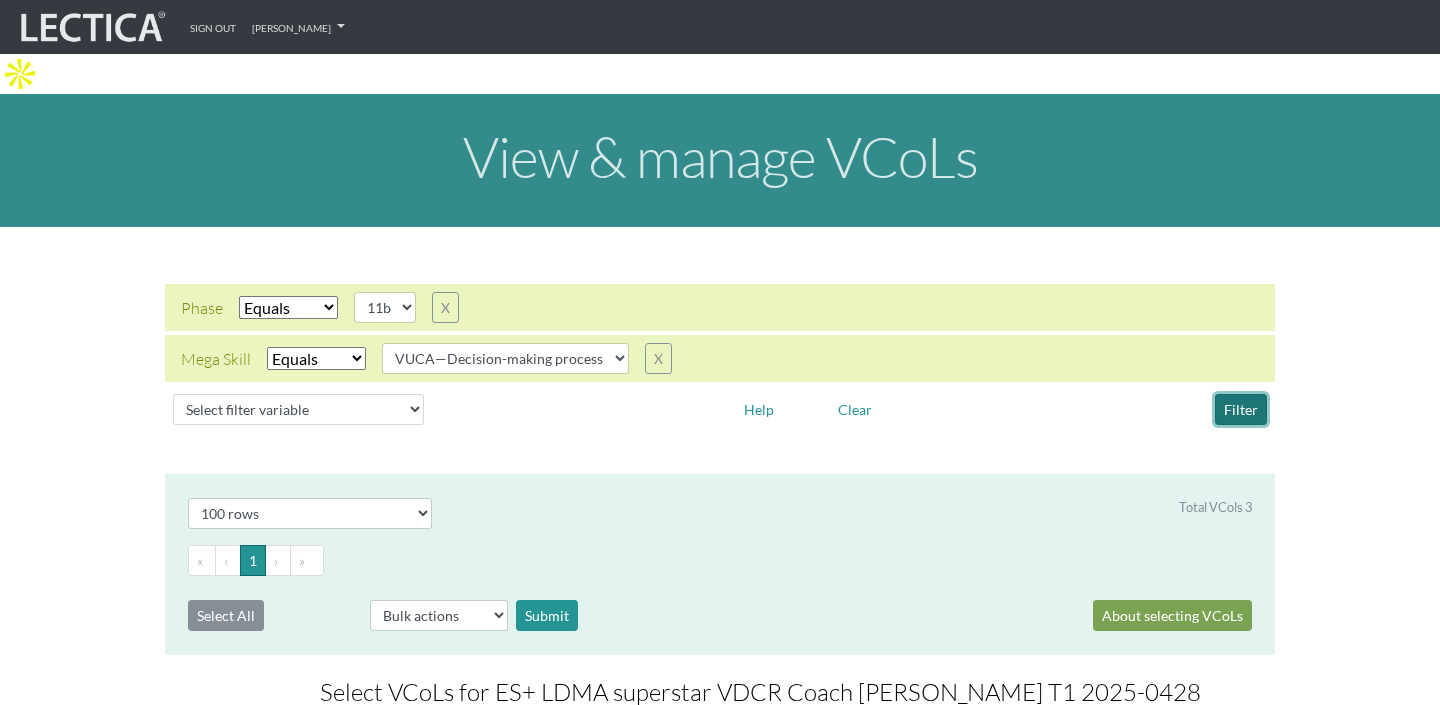 click on "Filter" at bounding box center (1241, 409) 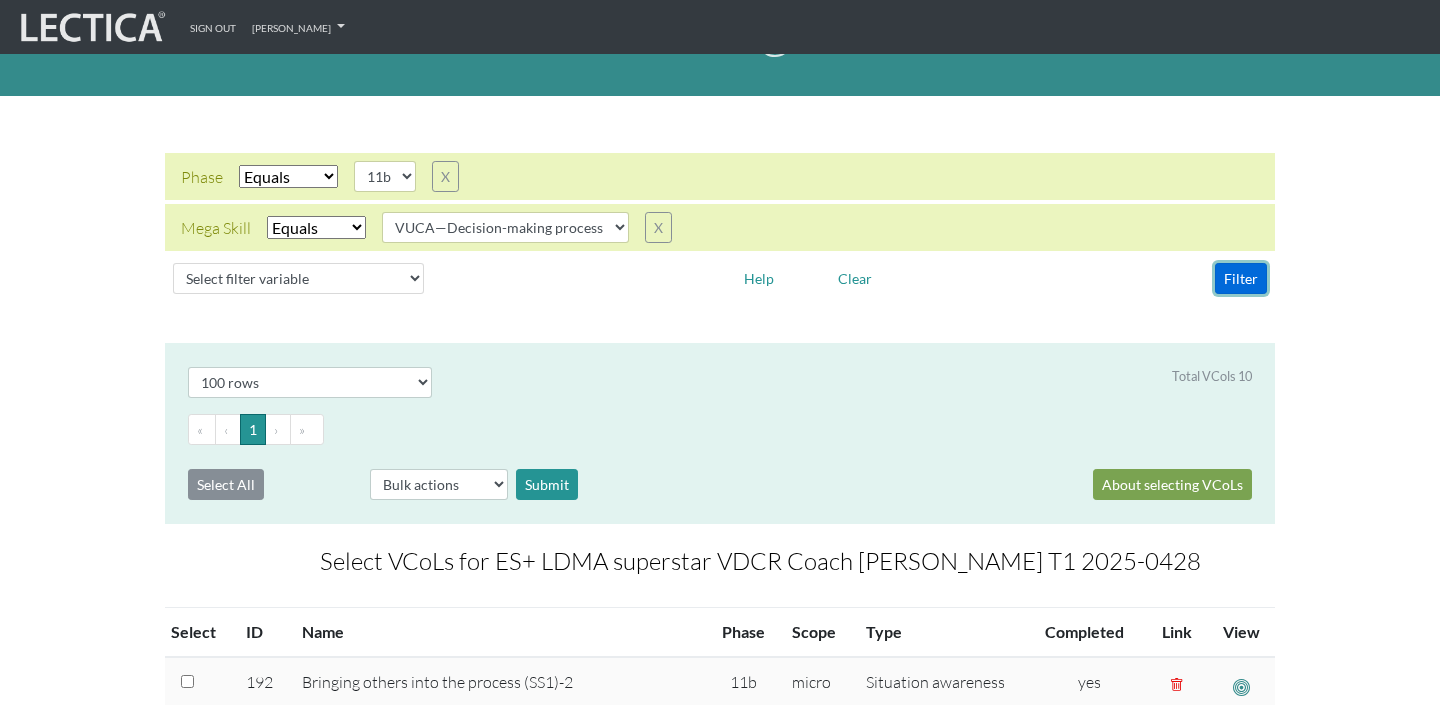 scroll, scrollTop: 0, scrollLeft: 0, axis: both 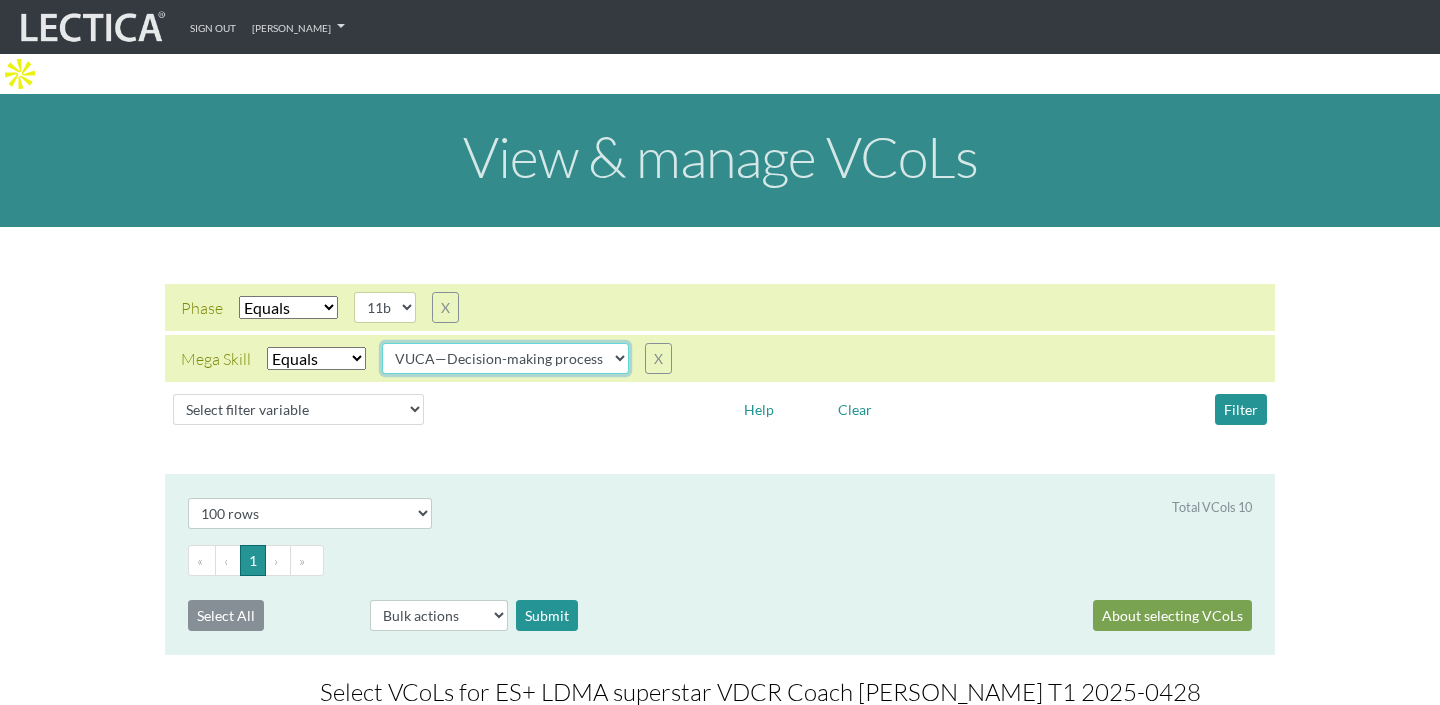 click on "VUCA—Collaborative capacity VUCA—Contextual thinking VUCA—Decision-making process VUCA—Perspective coordination" at bounding box center (505, 358) 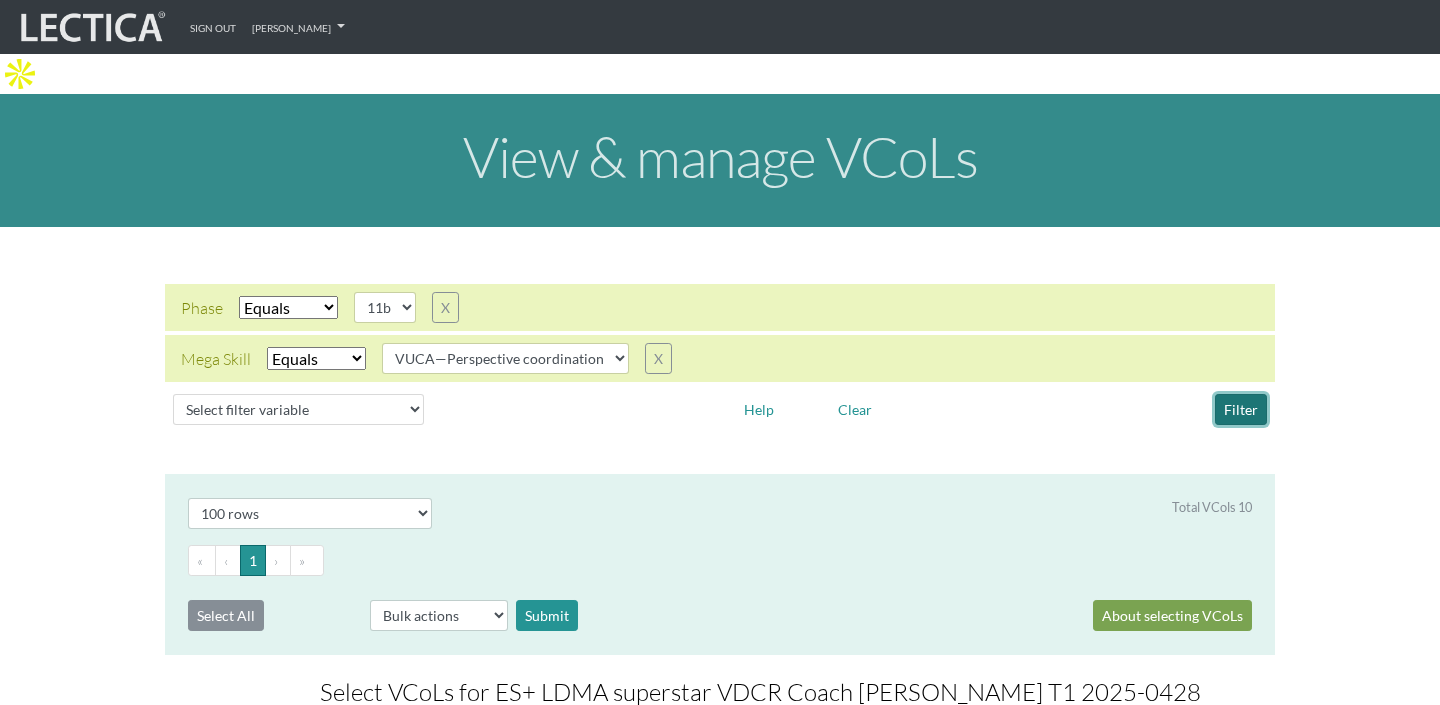 click on "Filter" at bounding box center (1241, 409) 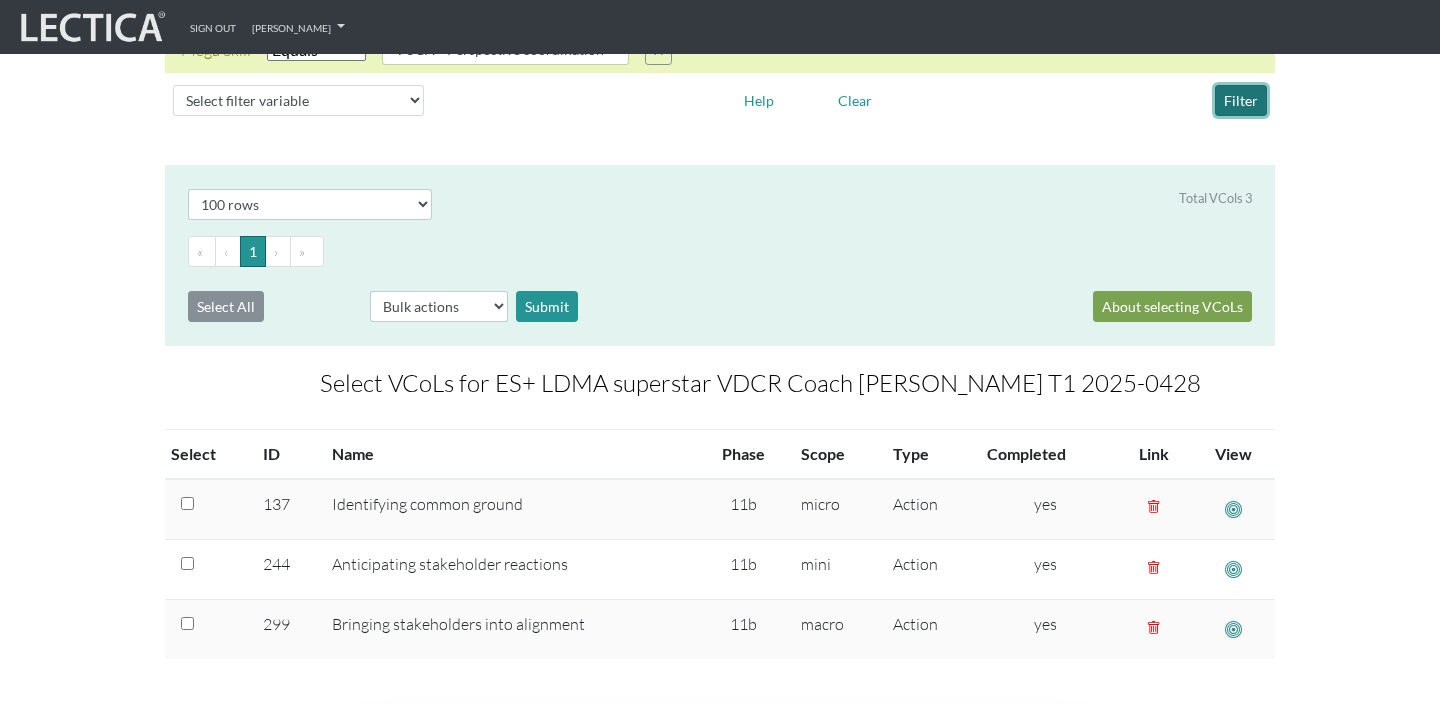 scroll, scrollTop: 0, scrollLeft: 0, axis: both 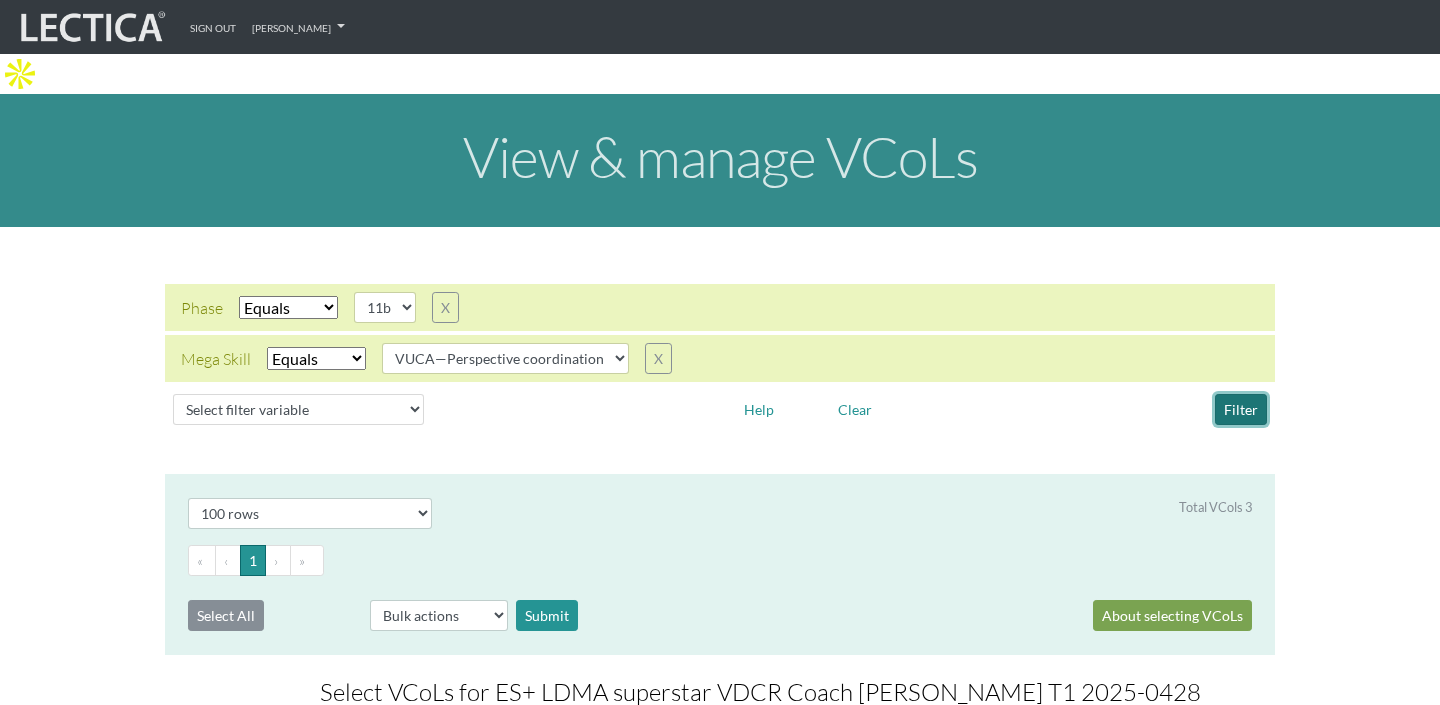 click on "Filter" at bounding box center [1241, 409] 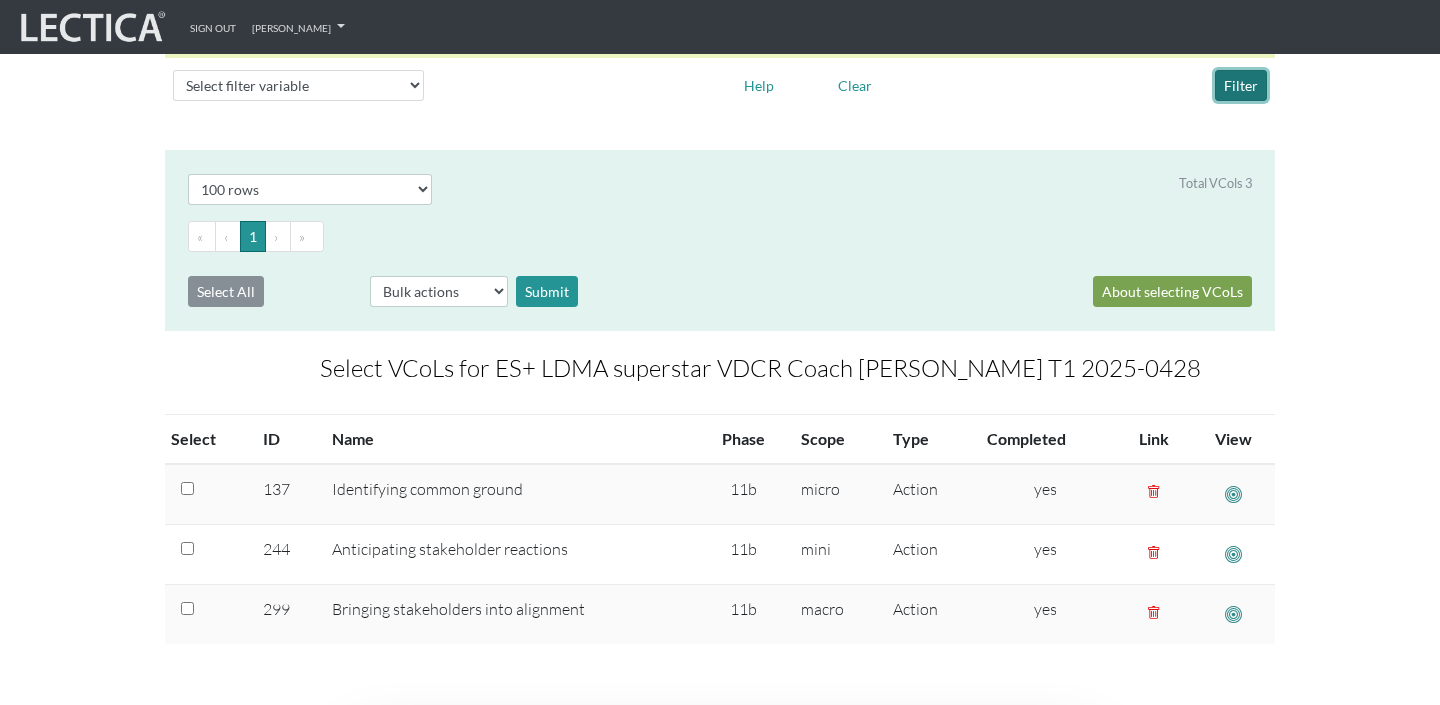 scroll, scrollTop: 318, scrollLeft: 0, axis: vertical 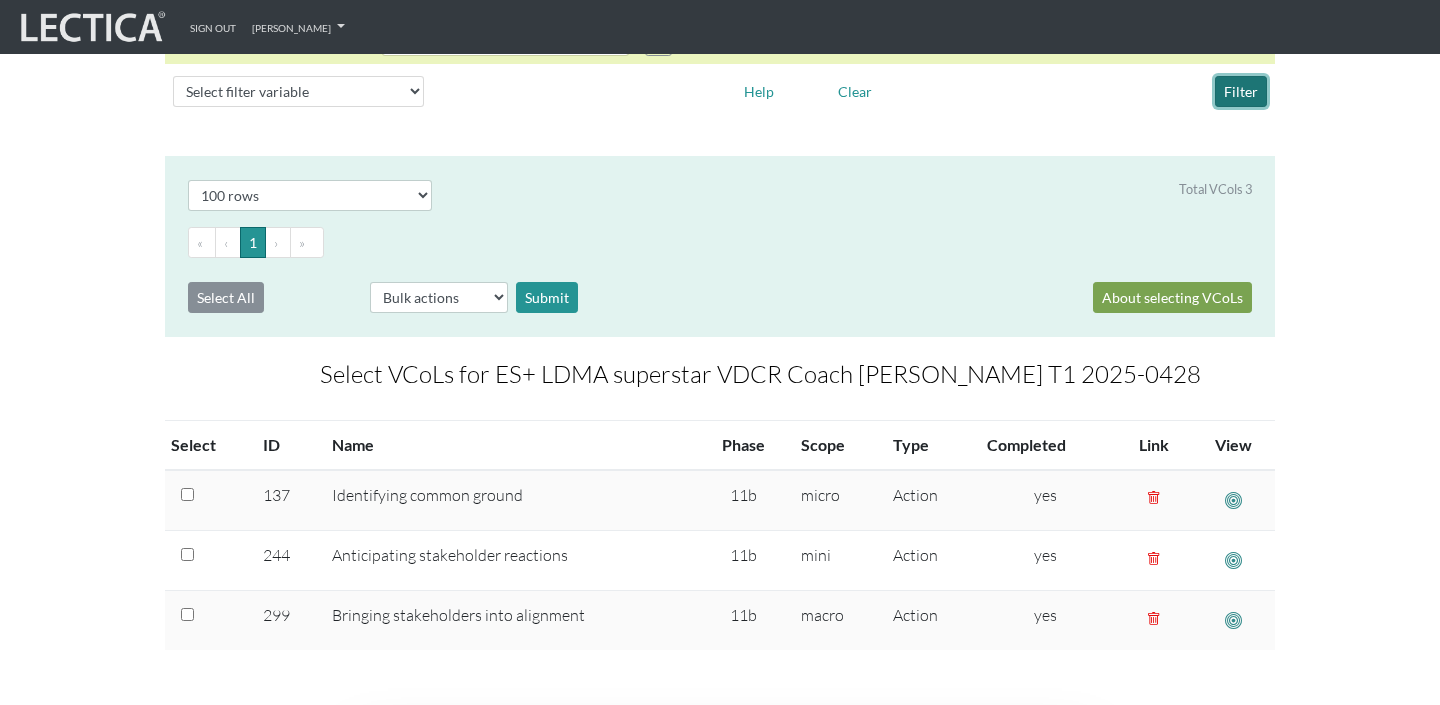 type 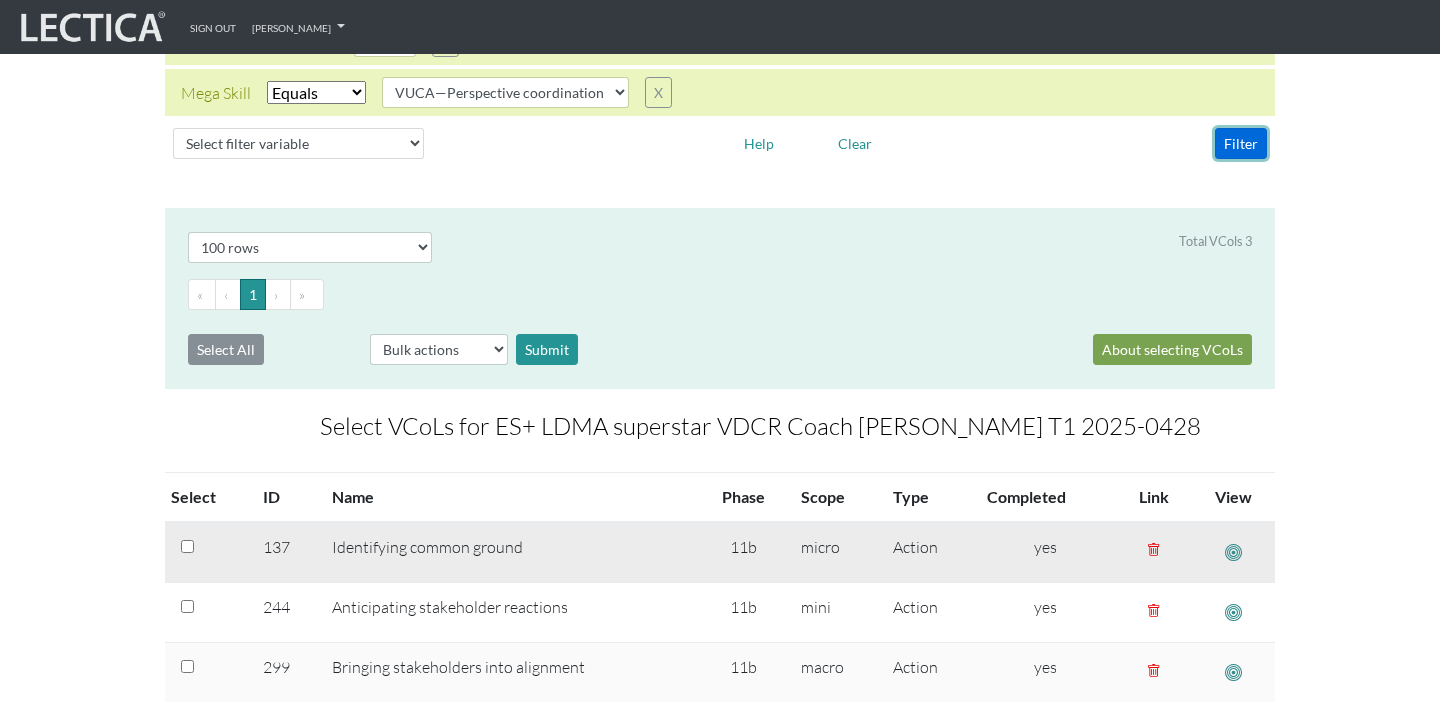scroll, scrollTop: 0, scrollLeft: 0, axis: both 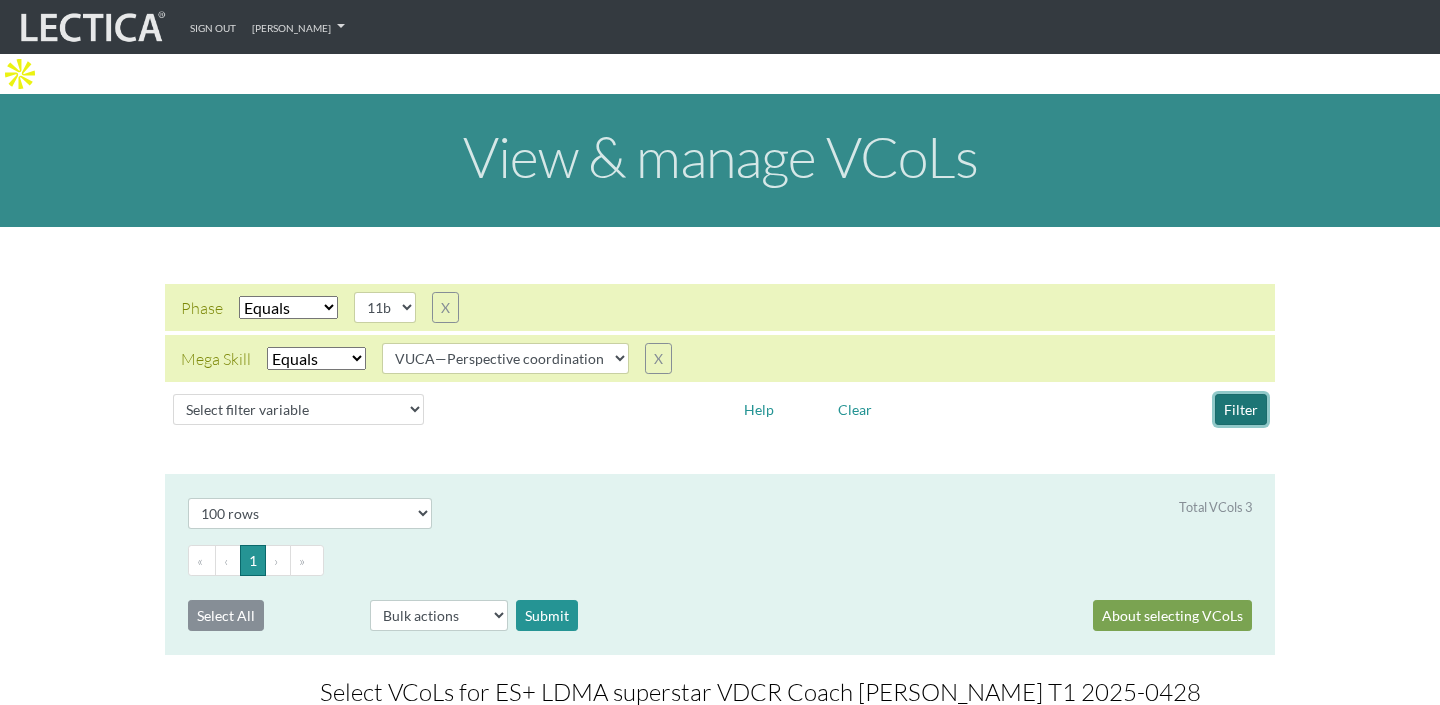 click on "Filter" at bounding box center [1241, 409] 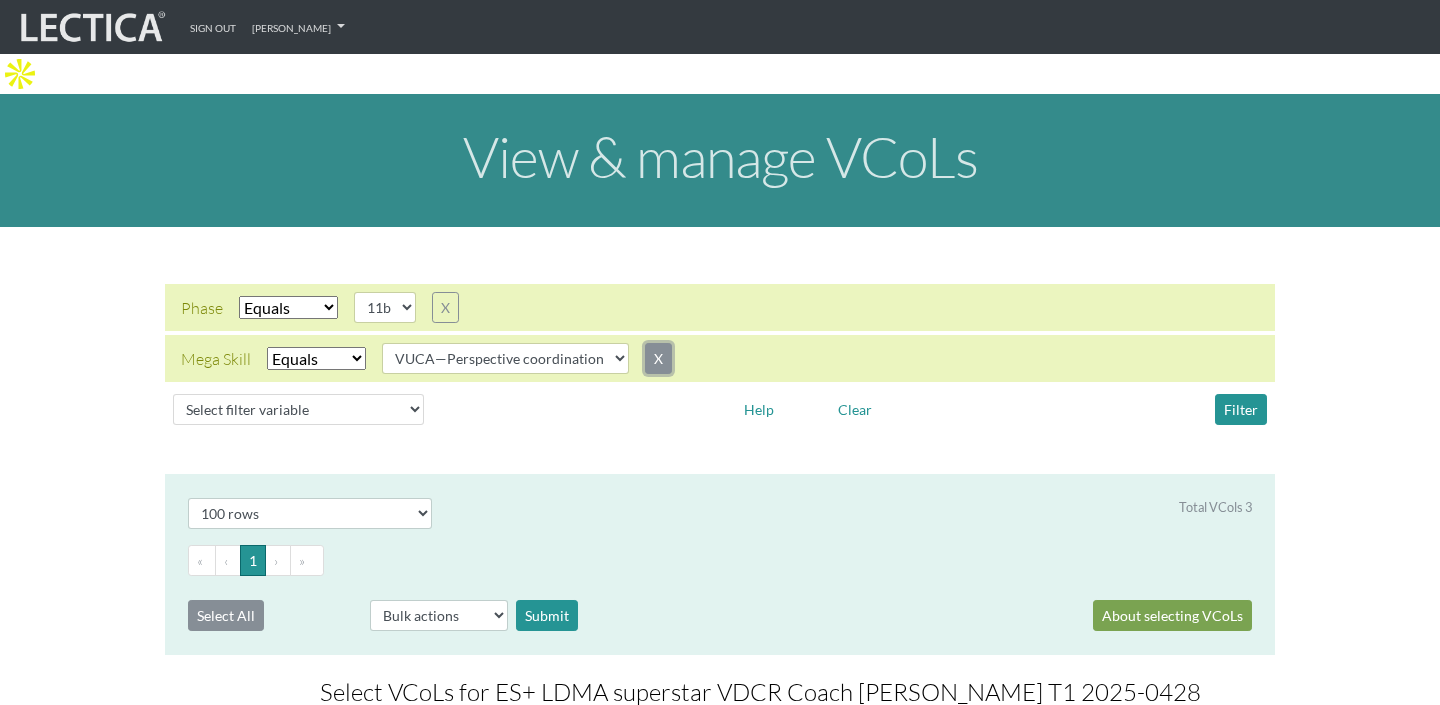 click on "X" at bounding box center [658, 358] 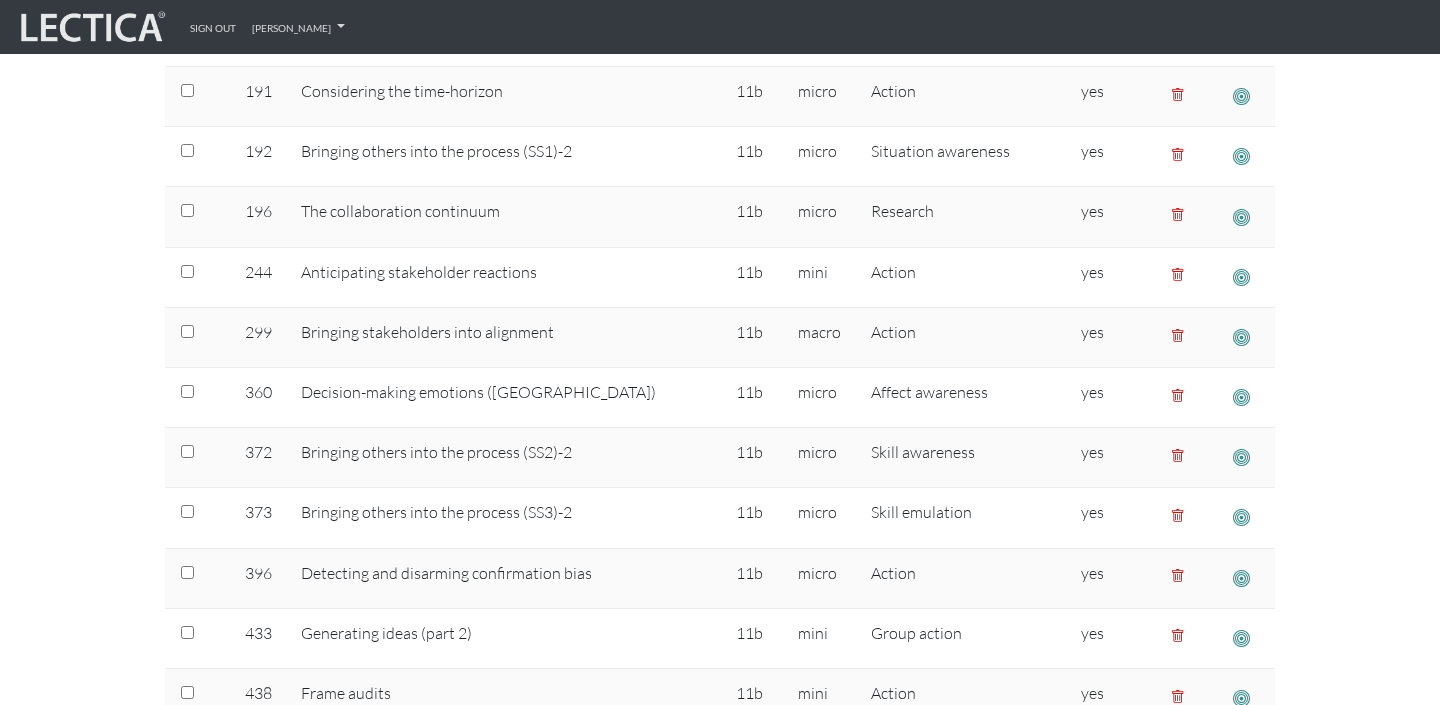 scroll, scrollTop: 0, scrollLeft: 0, axis: both 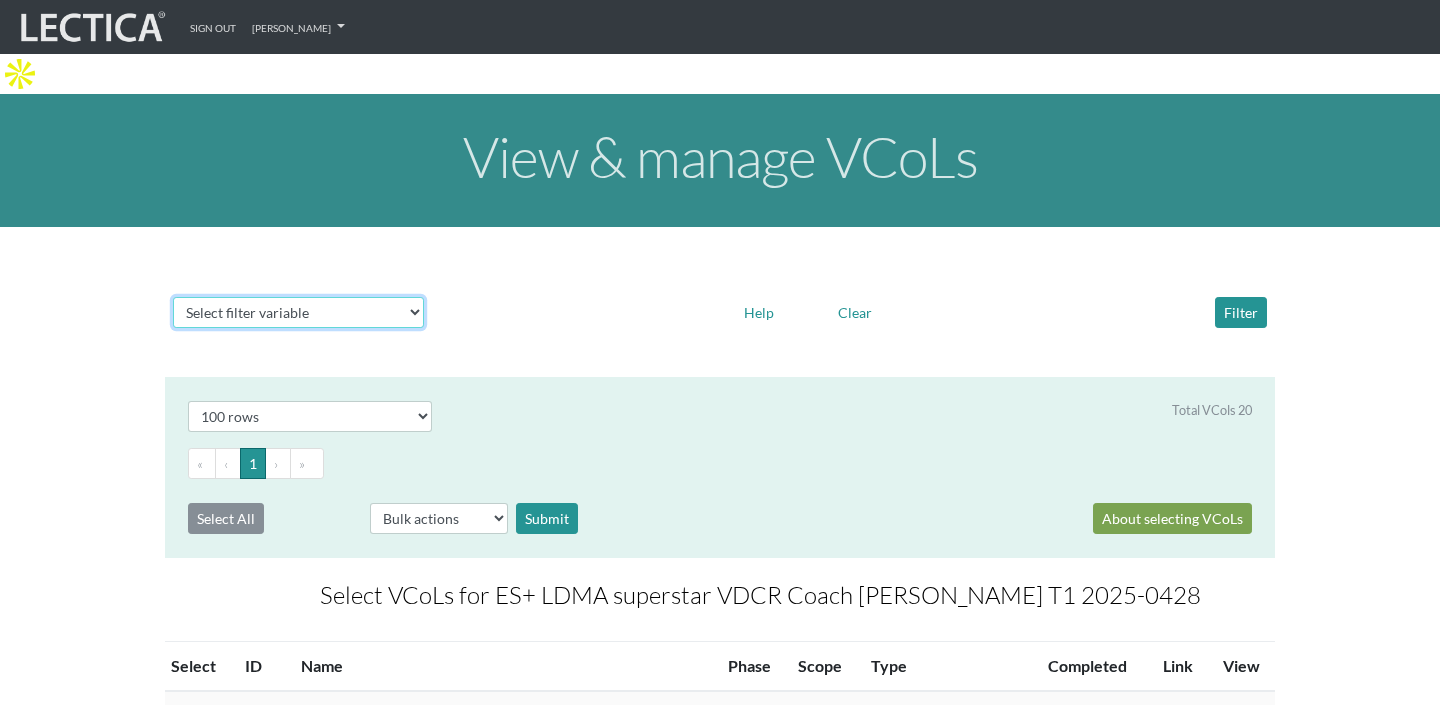 click on "Select filter variable   Vcol ID Vcol name Phase Content Scope Type Completed Revise Mega Skill" at bounding box center (298, 312) 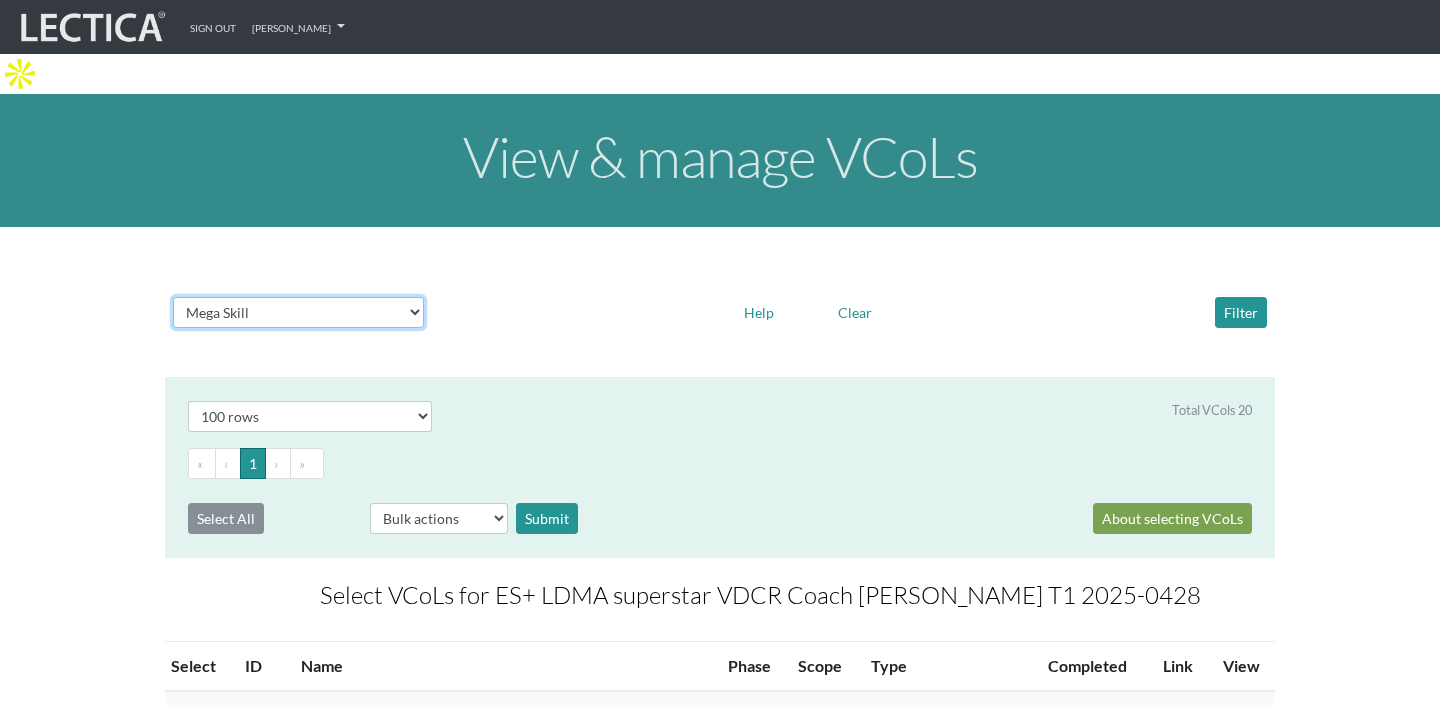 select 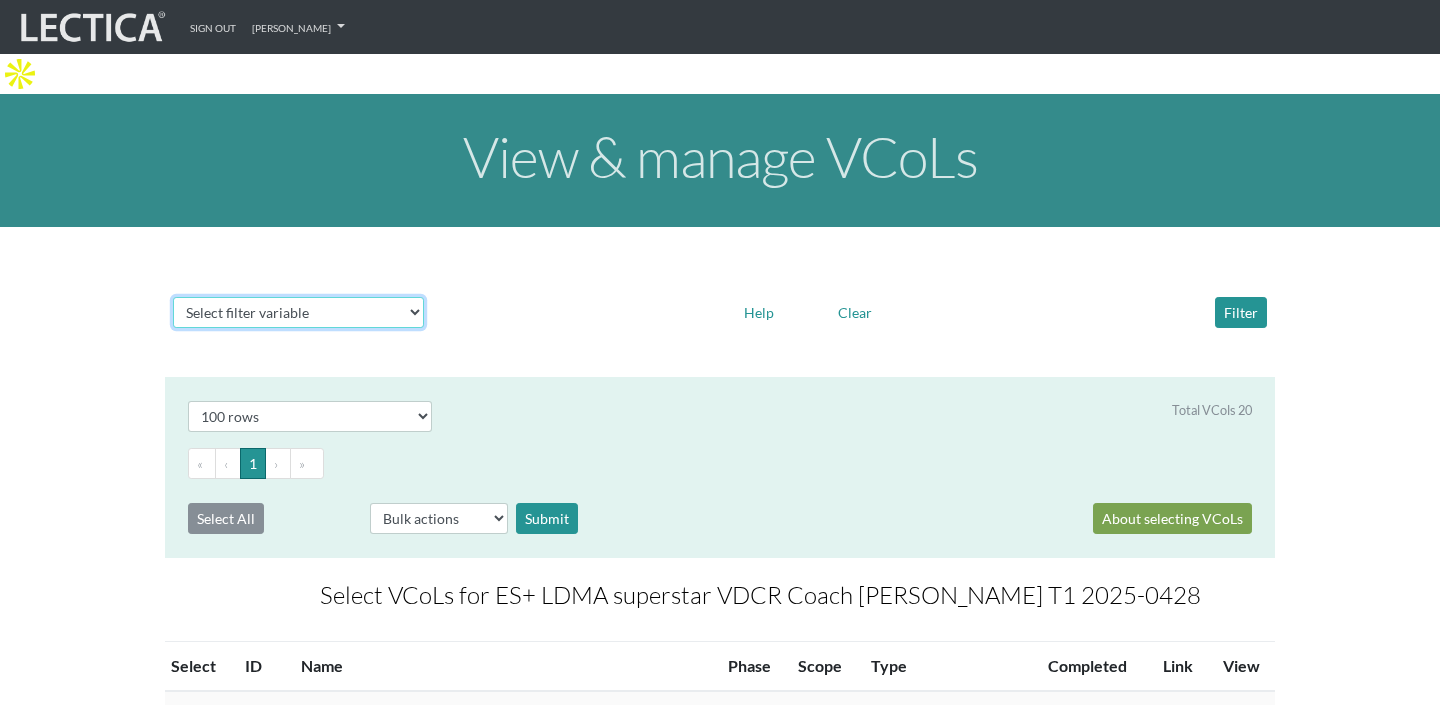 select 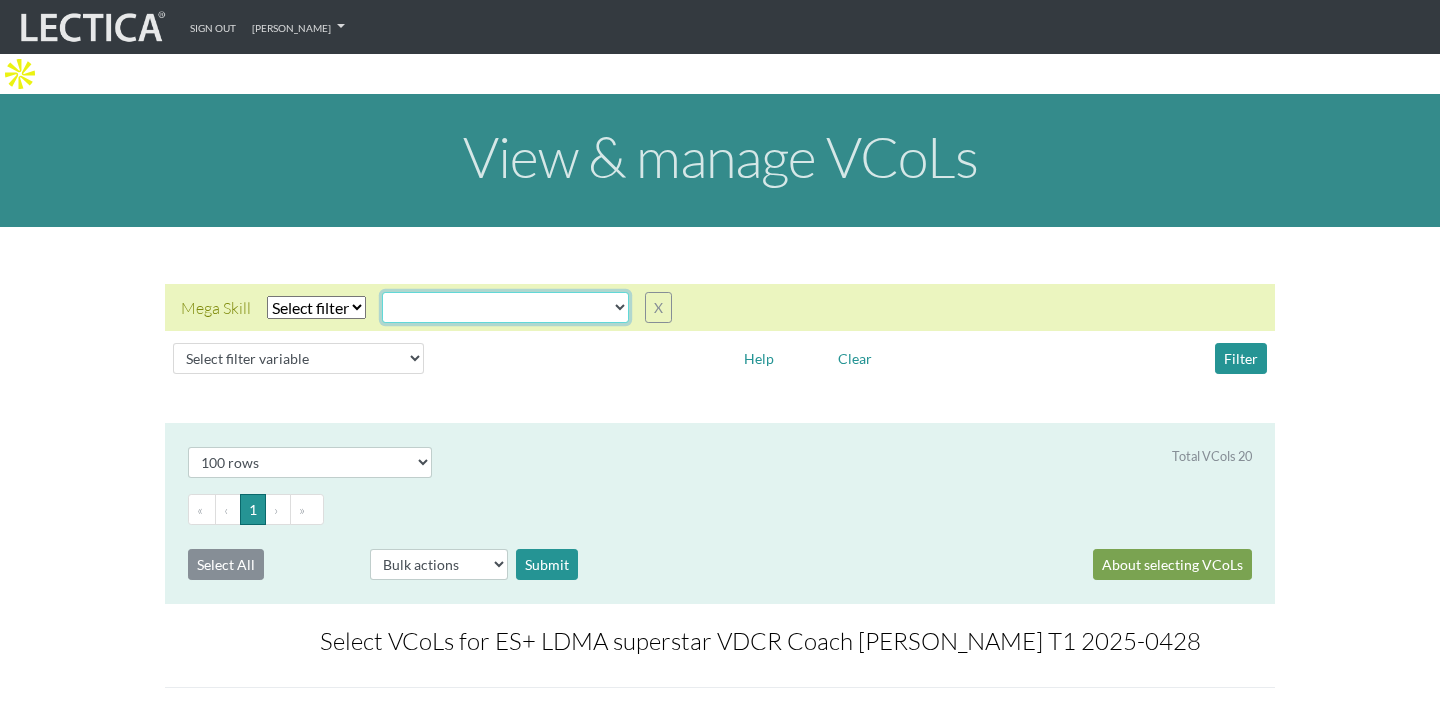 click on "VUCA—Collaborative capacity VUCA—Contextual thinking VUCA—Decision-making process VUCA—Perspective coordination" at bounding box center (505, 307) 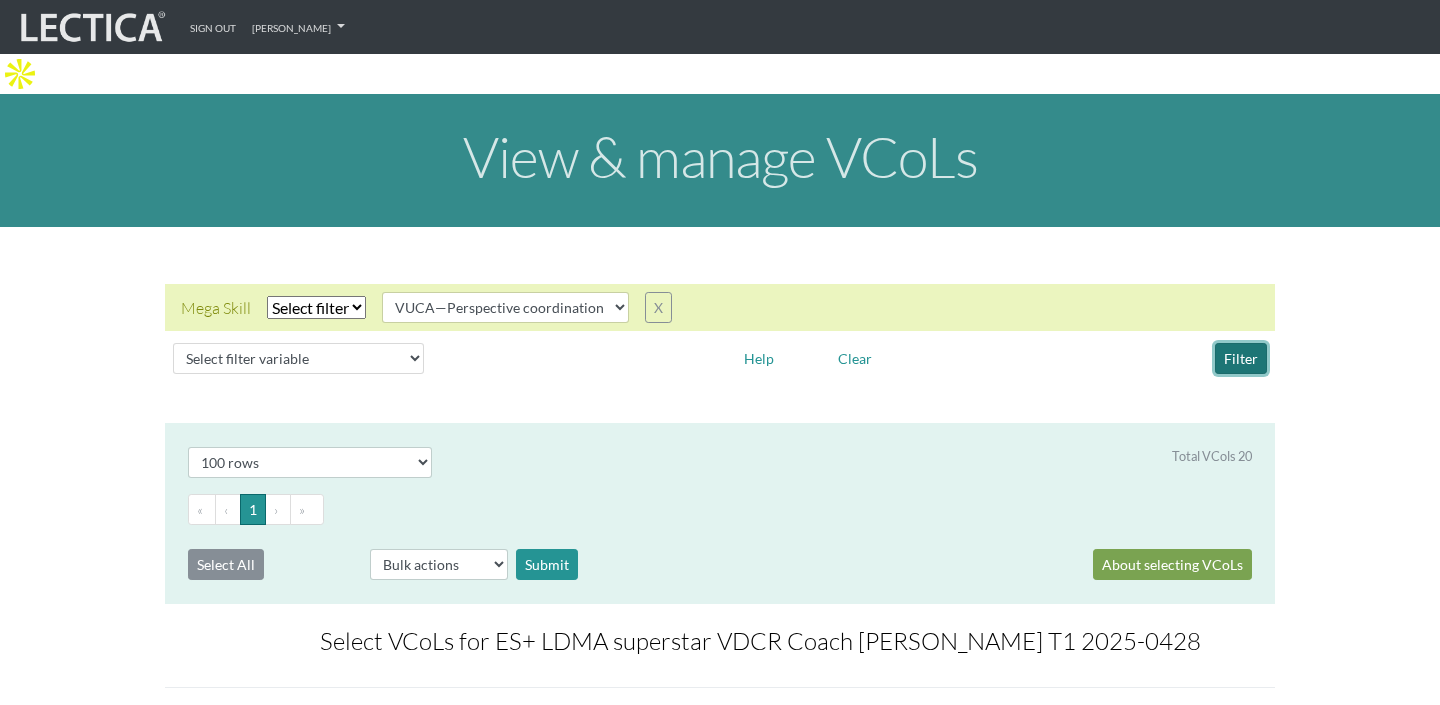 click on "Filter" at bounding box center (1241, 358) 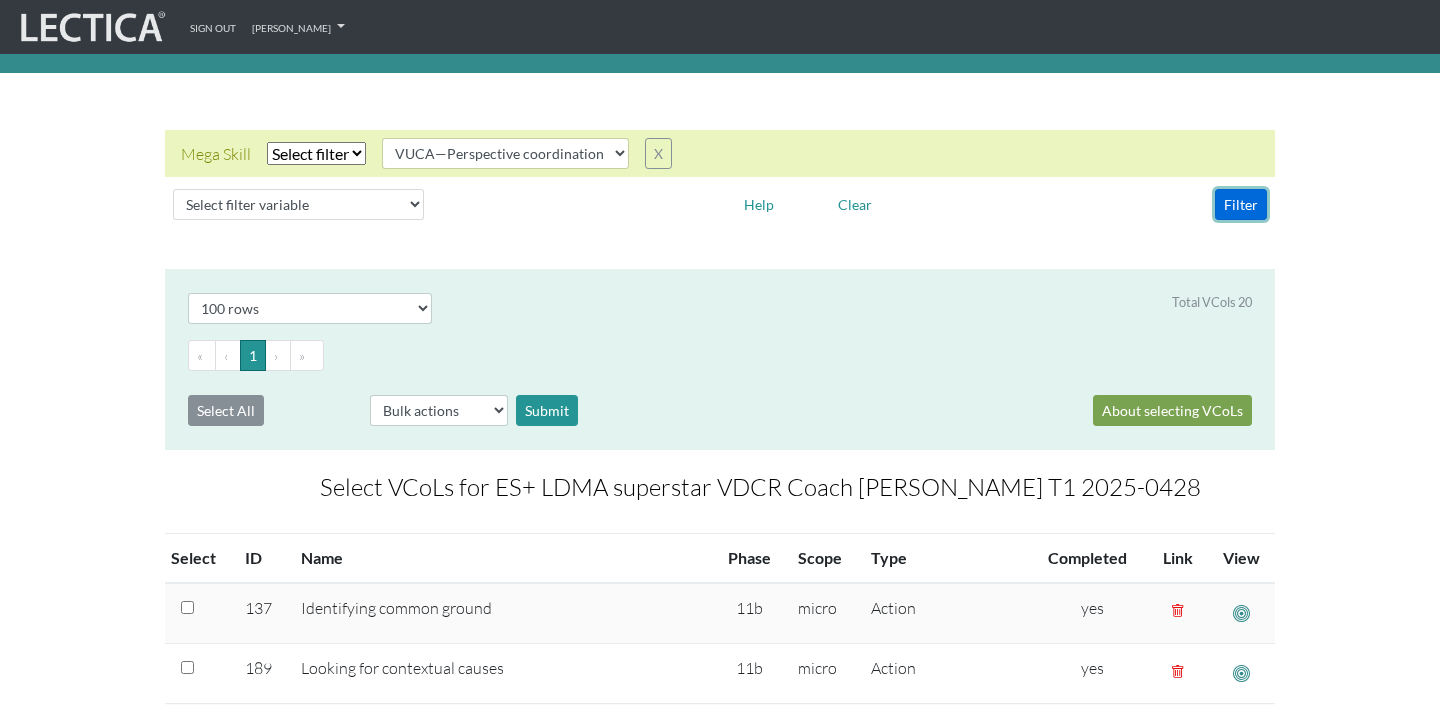 scroll, scrollTop: 0, scrollLeft: 0, axis: both 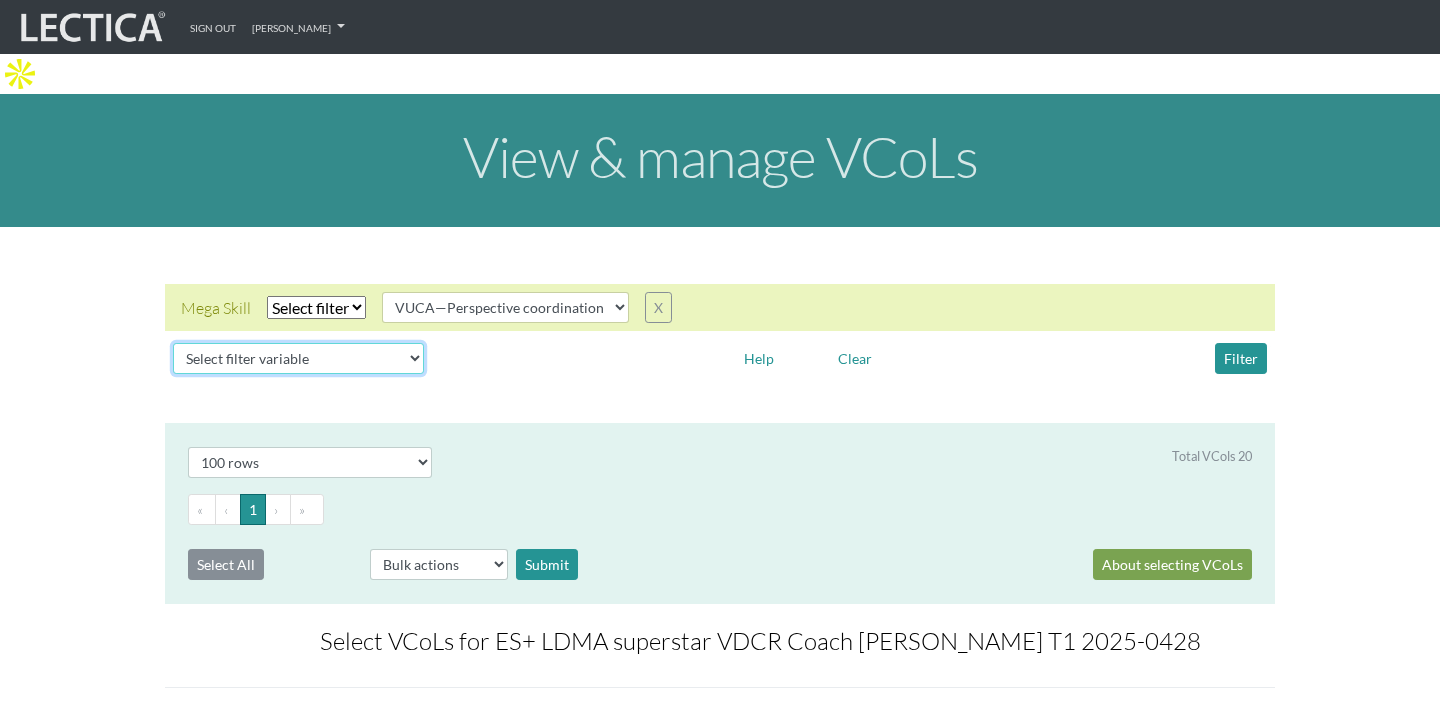 click on "Select filter variable   Vcol ID Vcol name Phase Content Scope Type Completed Revise Mega Skill" at bounding box center [298, 358] 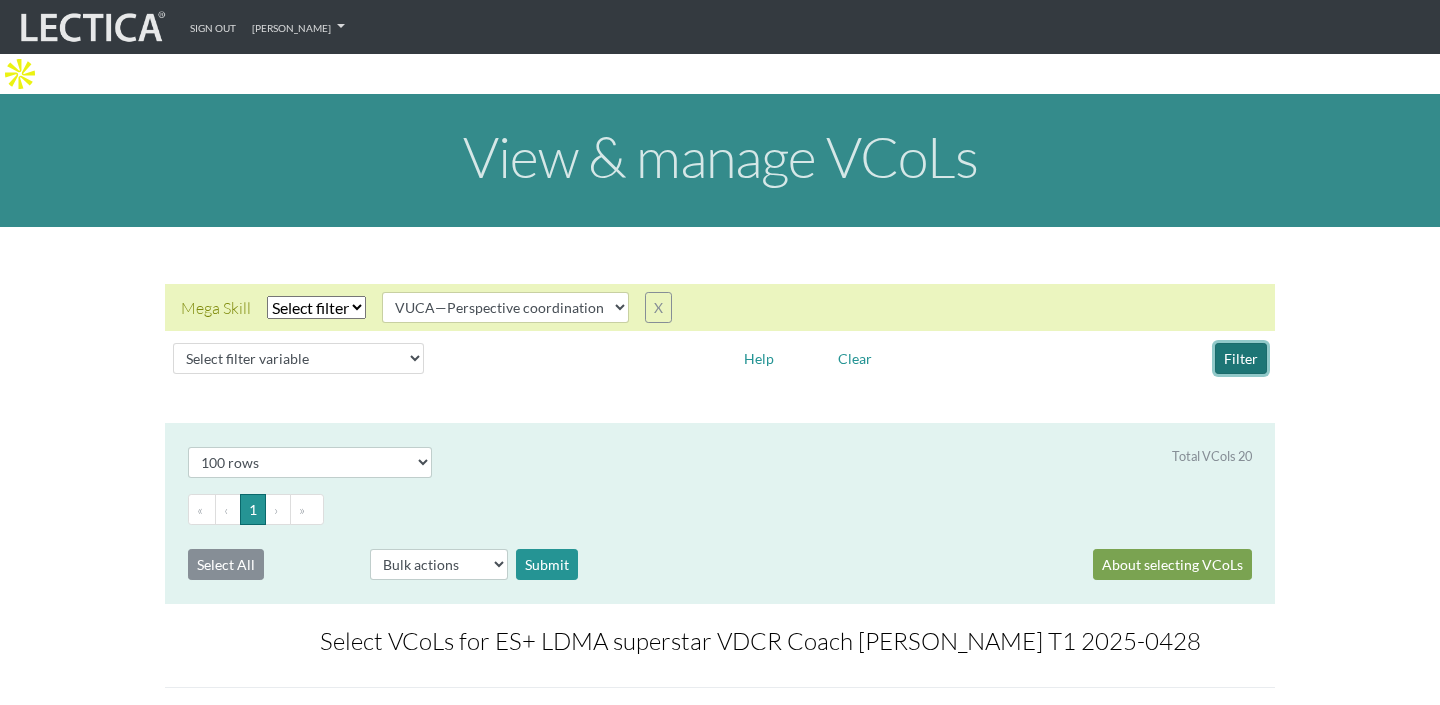 click on "Filter" at bounding box center (1241, 358) 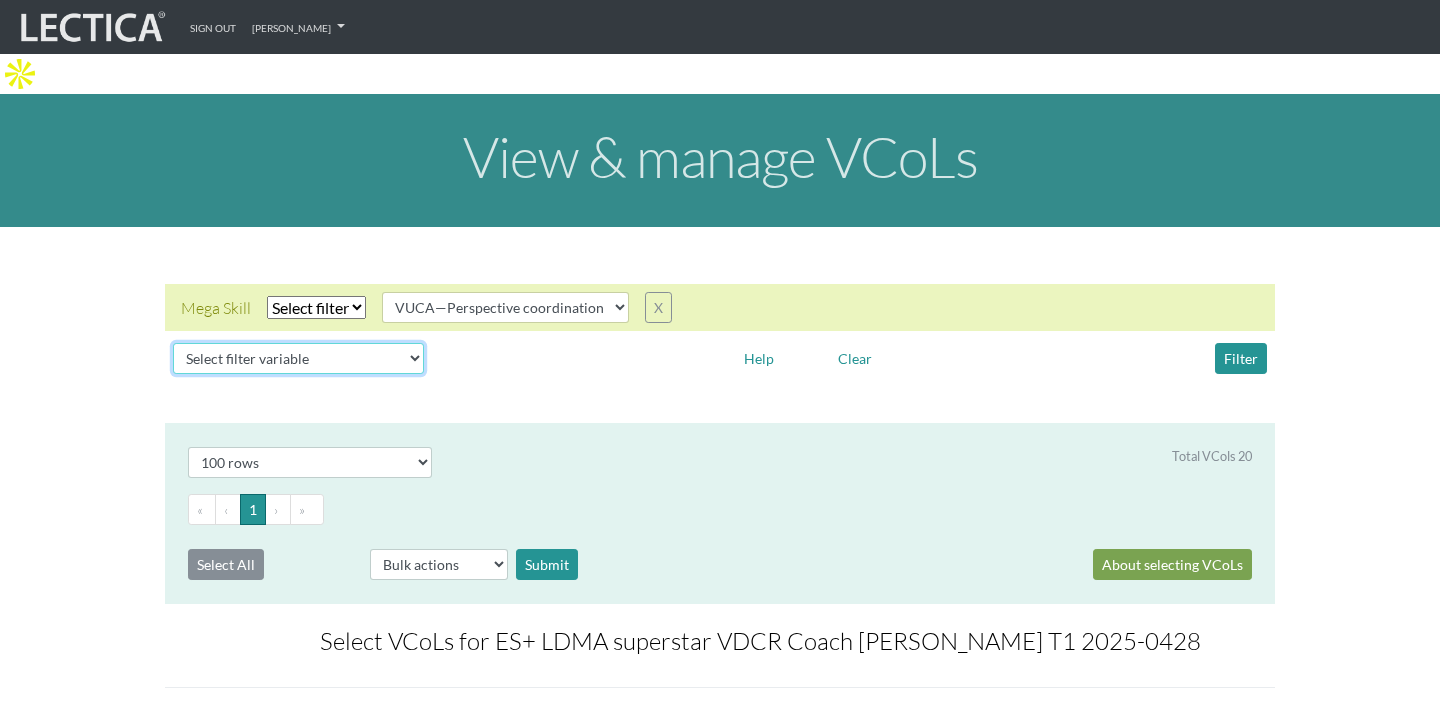 click on "Select filter variable   Vcol ID Vcol name Phase Content Scope Type Completed Revise Mega Skill" at bounding box center (298, 358) 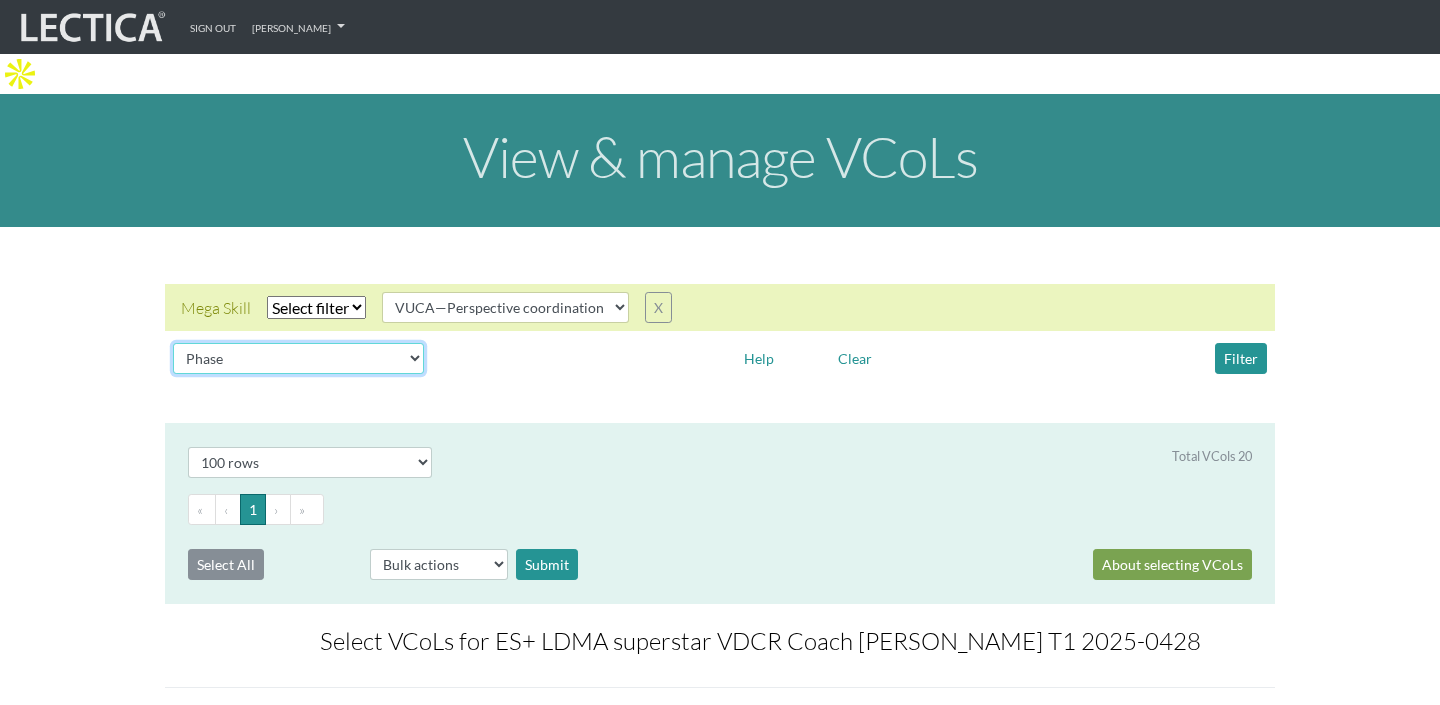 select 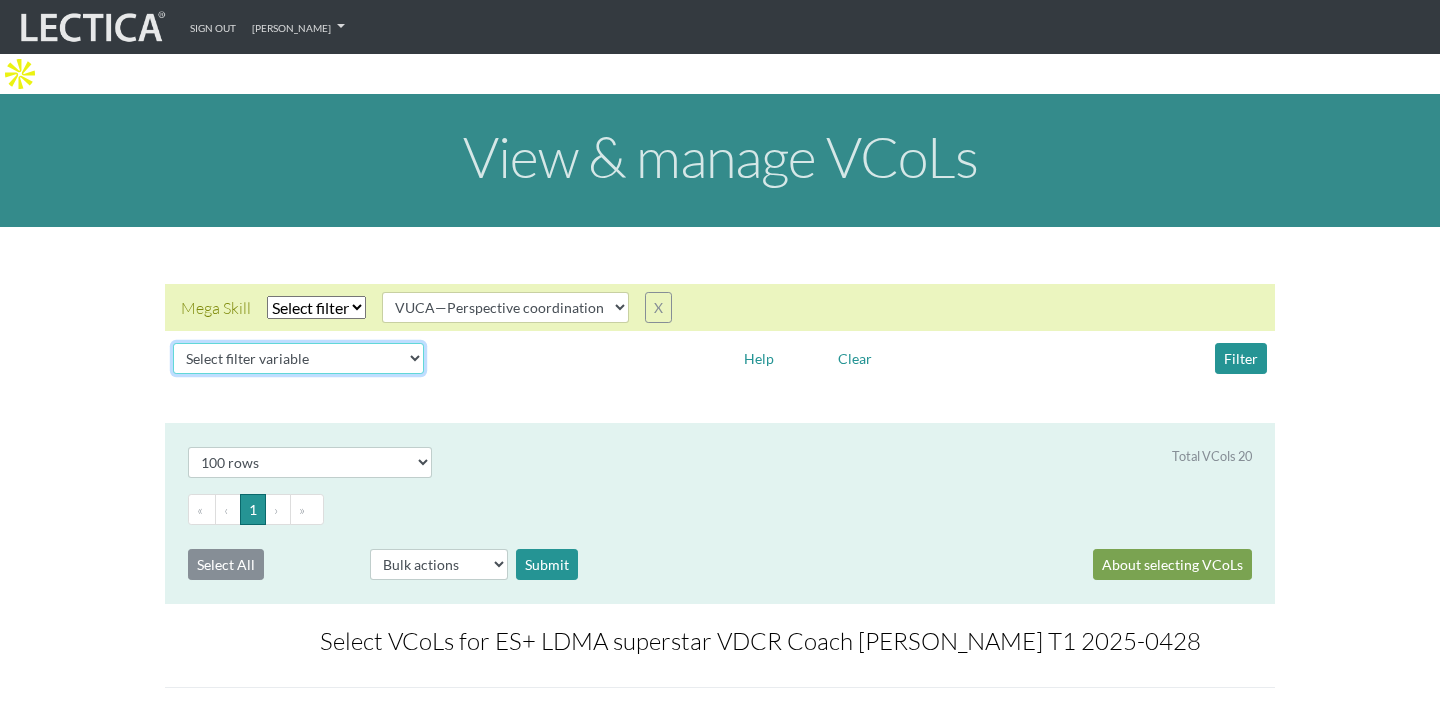 select 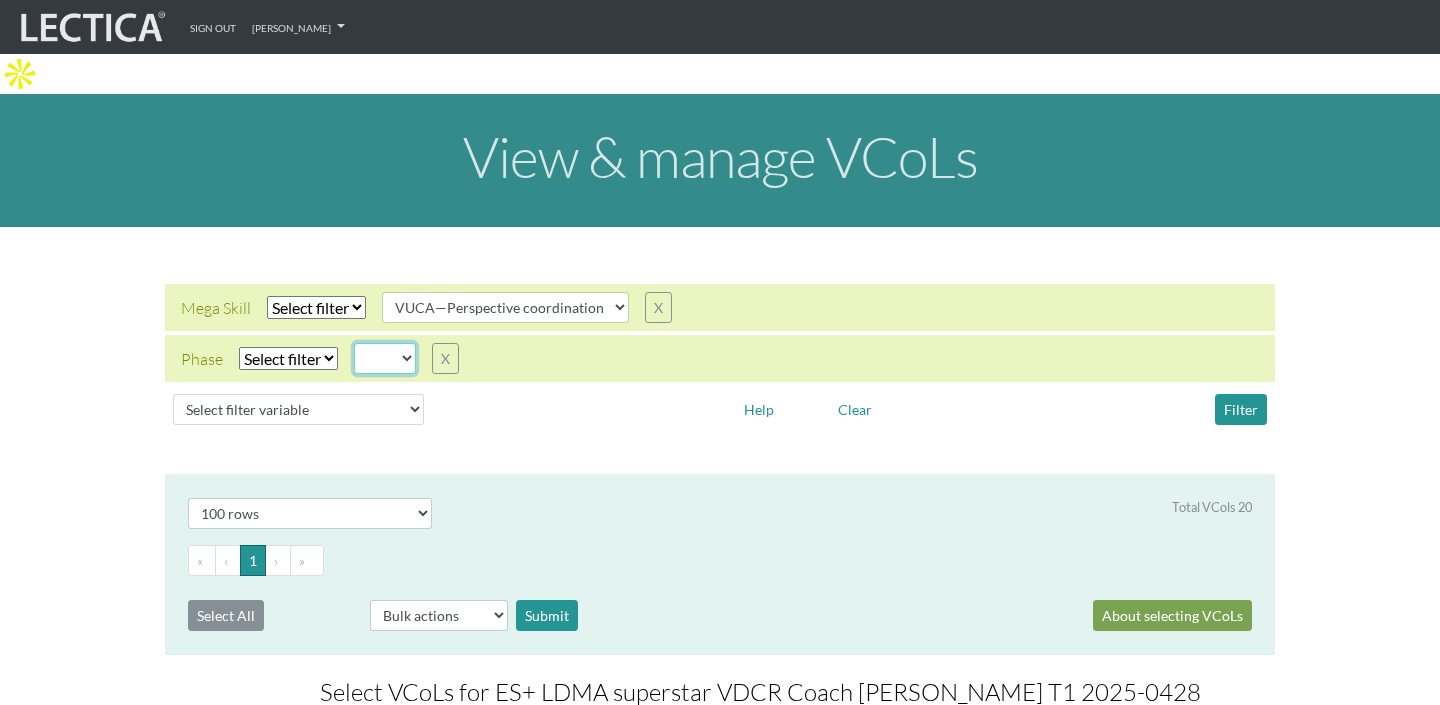 click on "11b" at bounding box center [385, 358] 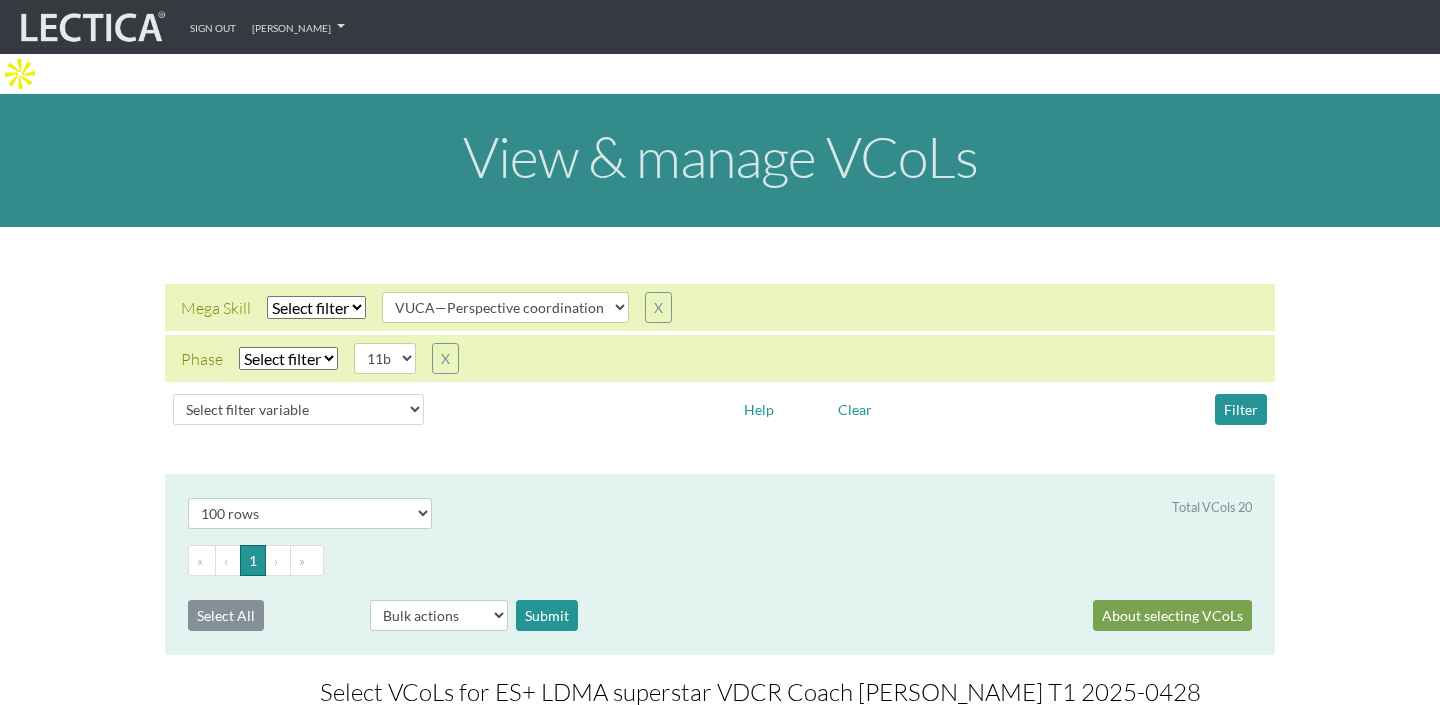 click on "Mega Skill   Select filter   Equals   Search string   VUCA—Collaborative capacity VUCA—Contextual thinking VUCA—Decision-making process VUCA—Perspective coordination    X  Phase   Select filter   Equals   Search string   11b    X    Select filter variable   Vcol ID Vcol name Phase Content Scope Type Completed Revise Mega Skill     Help   Clear   Filter   How to use the Data Filter   ×   This data filter allows you to refine large lists down to smaller custom lists.    First, select a variable from the "Select filter variable" menu.      Then, select a "Select filter" for that variable. Once you have selected a filter type, either select or enter a filter value. If you select a second variable, the filter will, by default, further refine the list returned from your first selection.          Close" at bounding box center [720, 358] 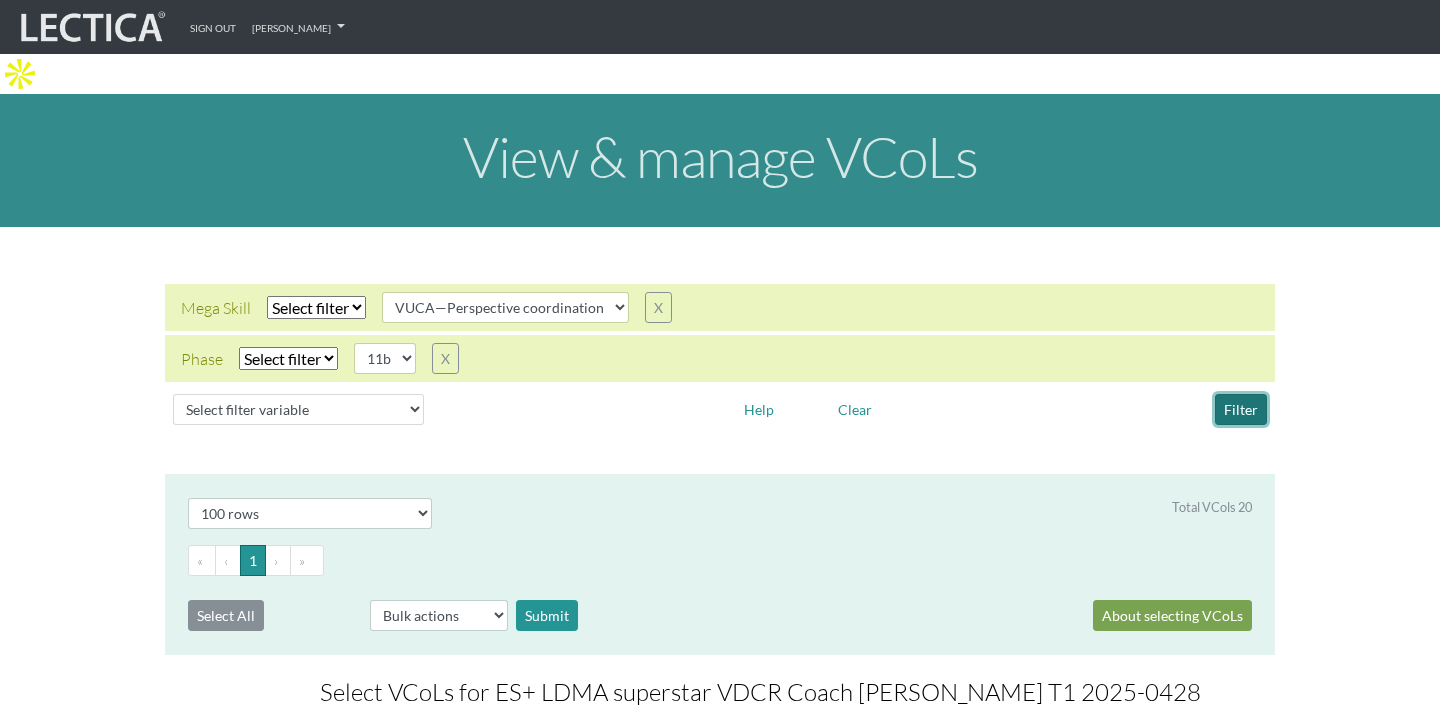 click on "Filter" at bounding box center [1241, 409] 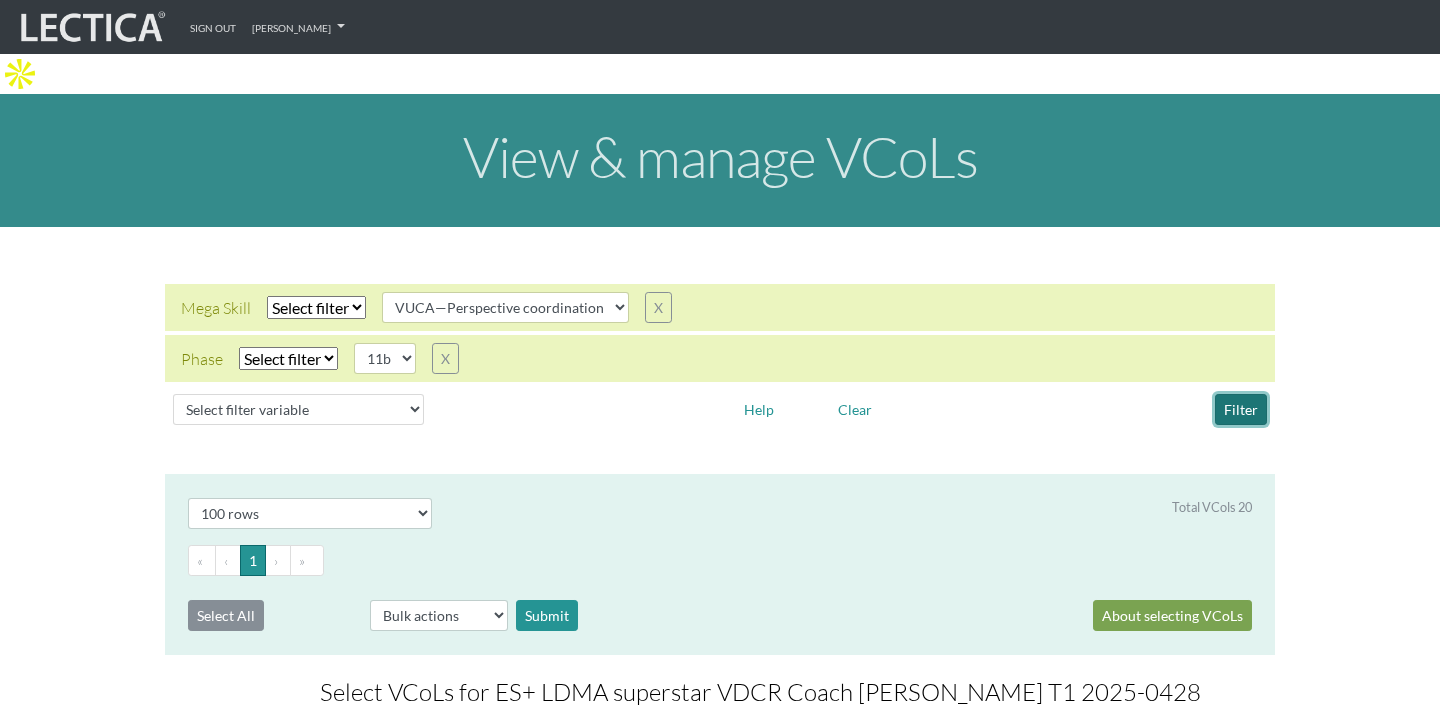 click on "Filter" at bounding box center (1241, 409) 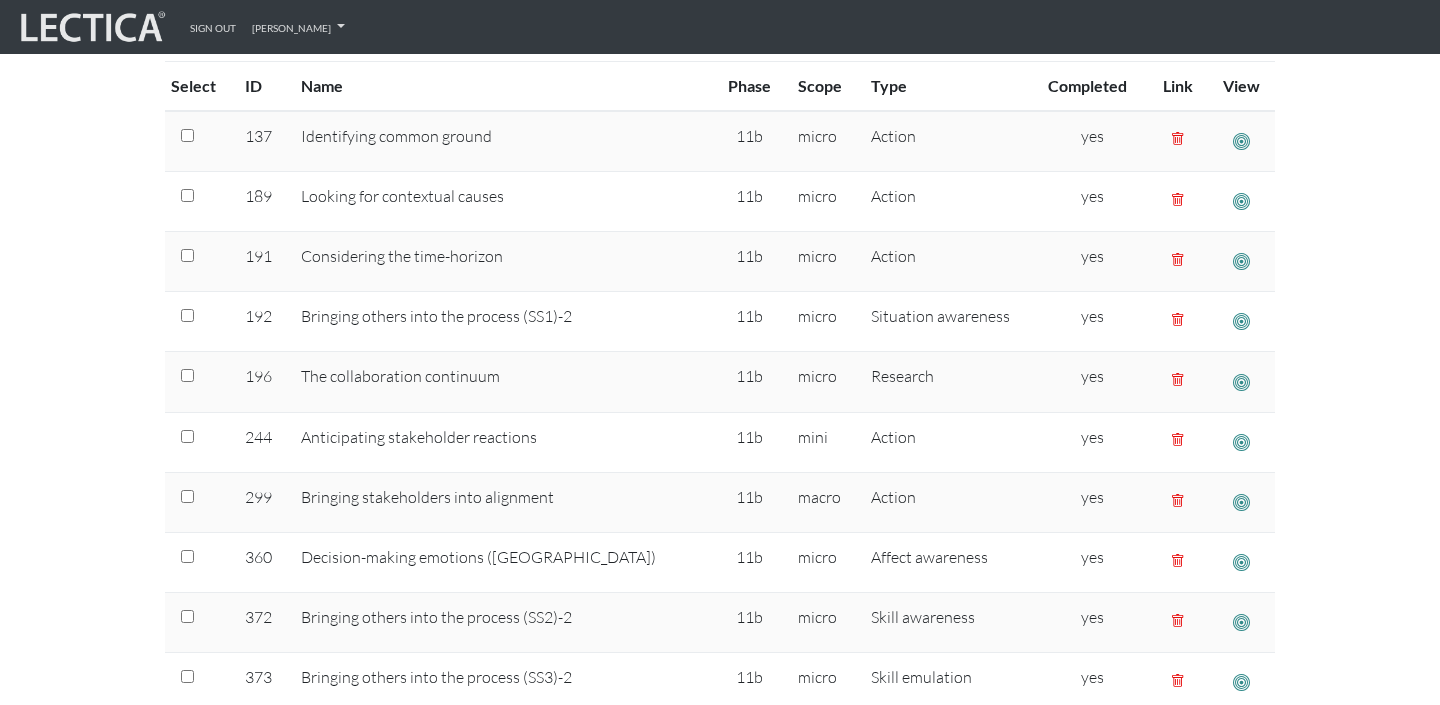 scroll, scrollTop: 0, scrollLeft: 0, axis: both 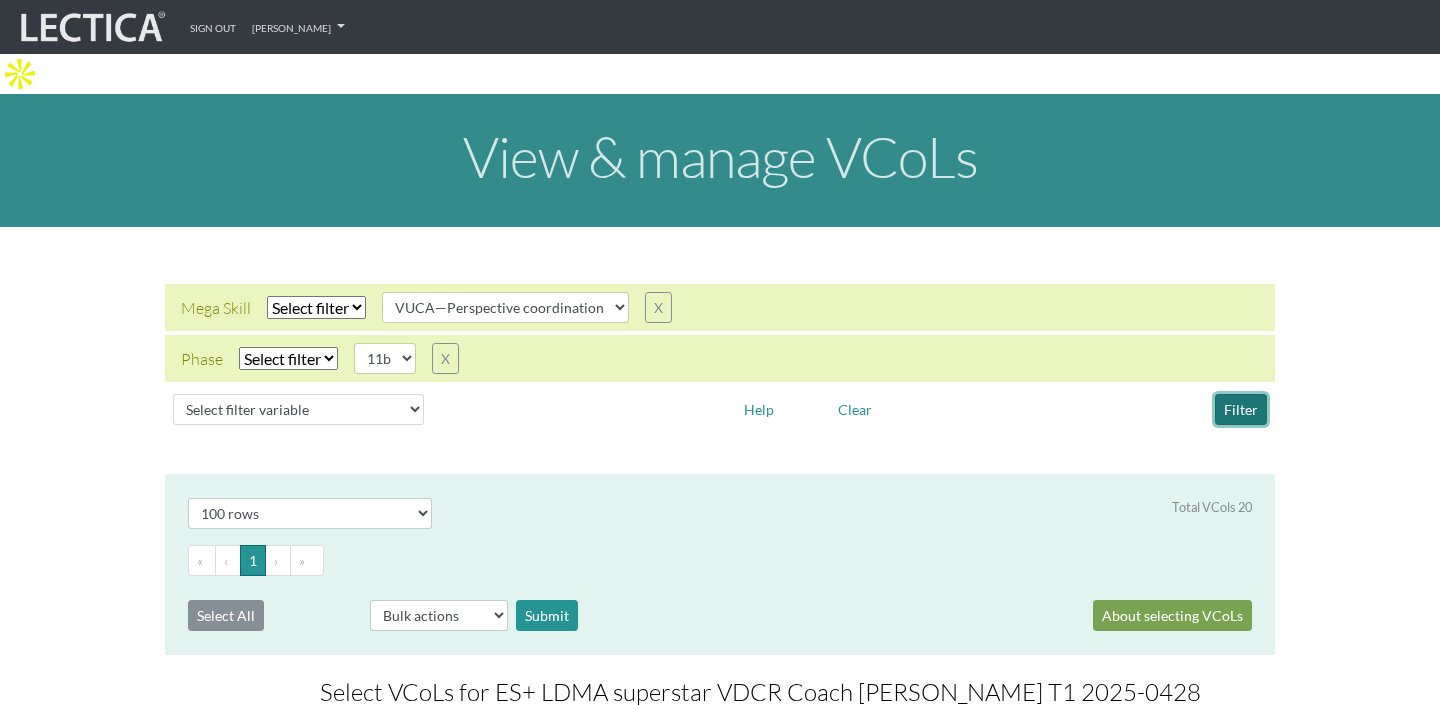 click on "Filter" at bounding box center (1241, 409) 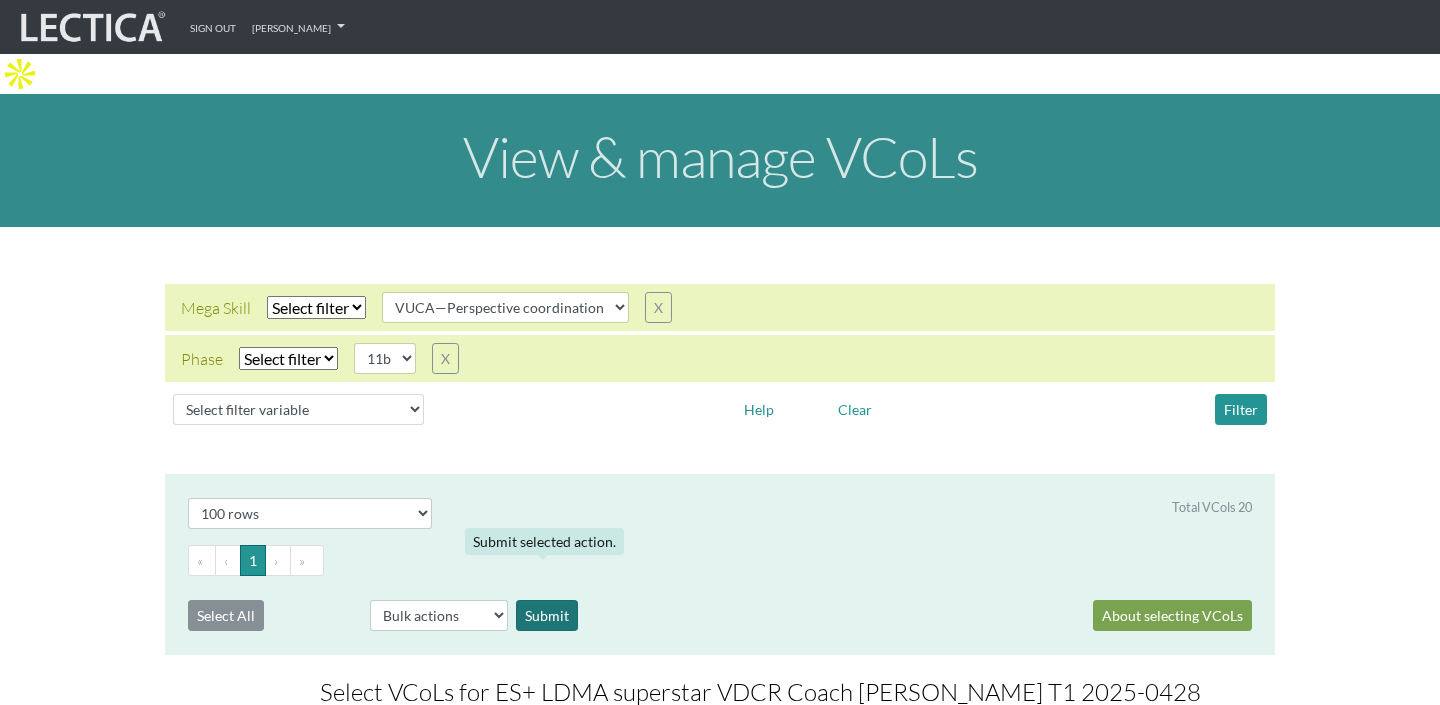 click on "Submit" at bounding box center [547, 615] 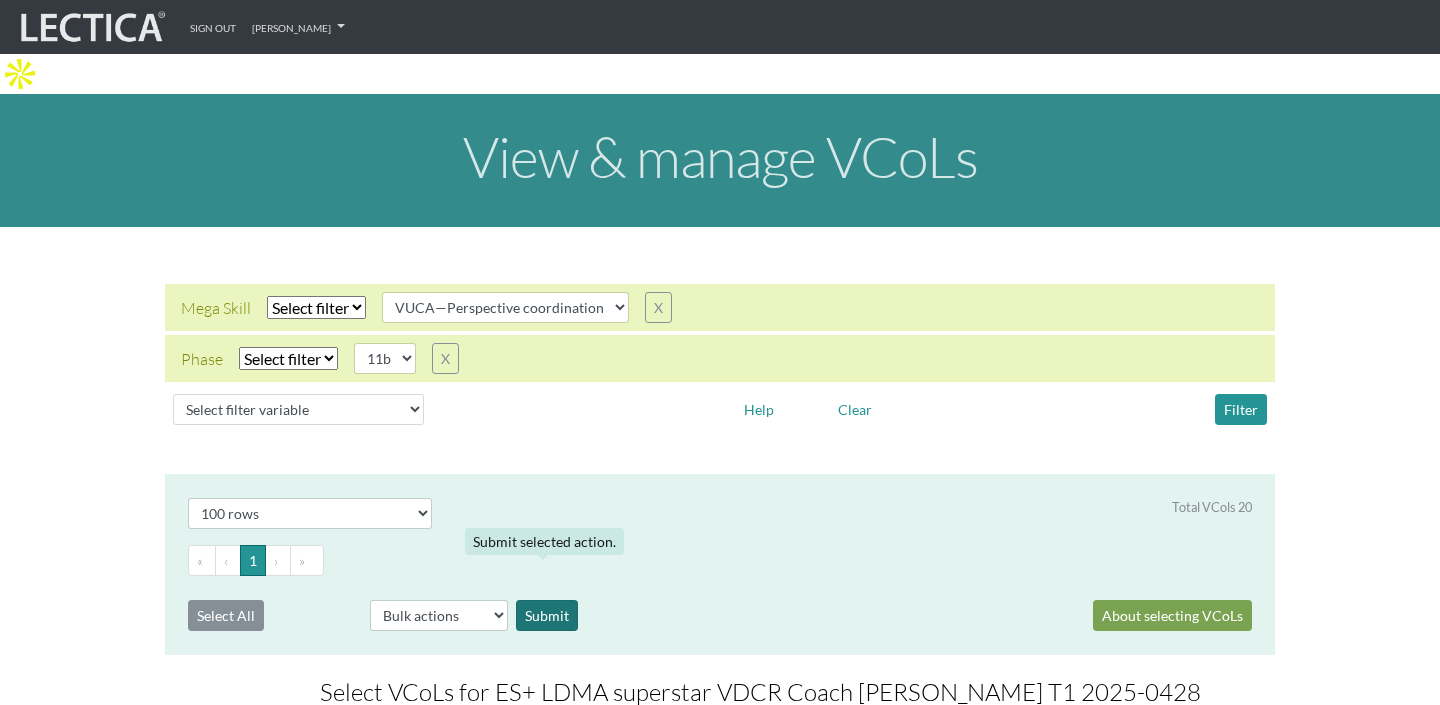 click on "Submit" at bounding box center [547, 615] 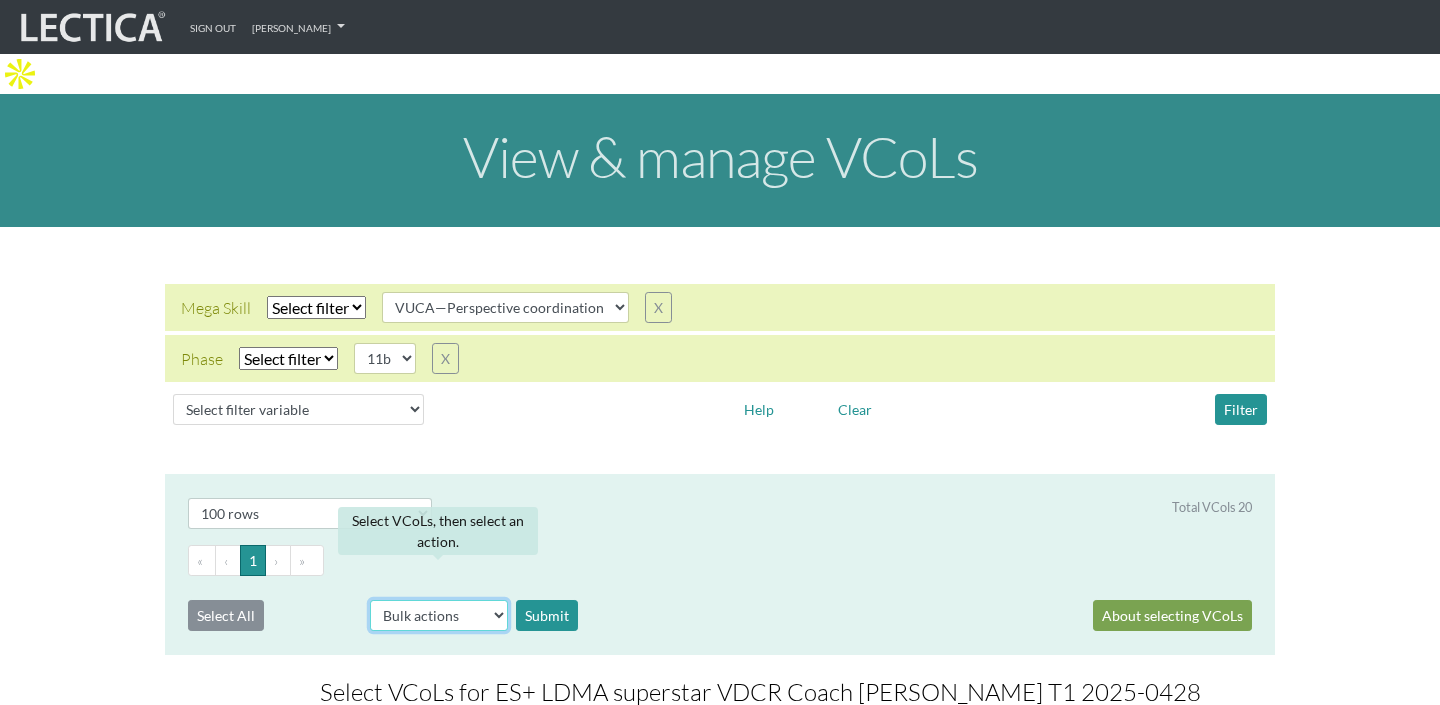 click on "Bulk actions   mark for editing" at bounding box center [439, 615] 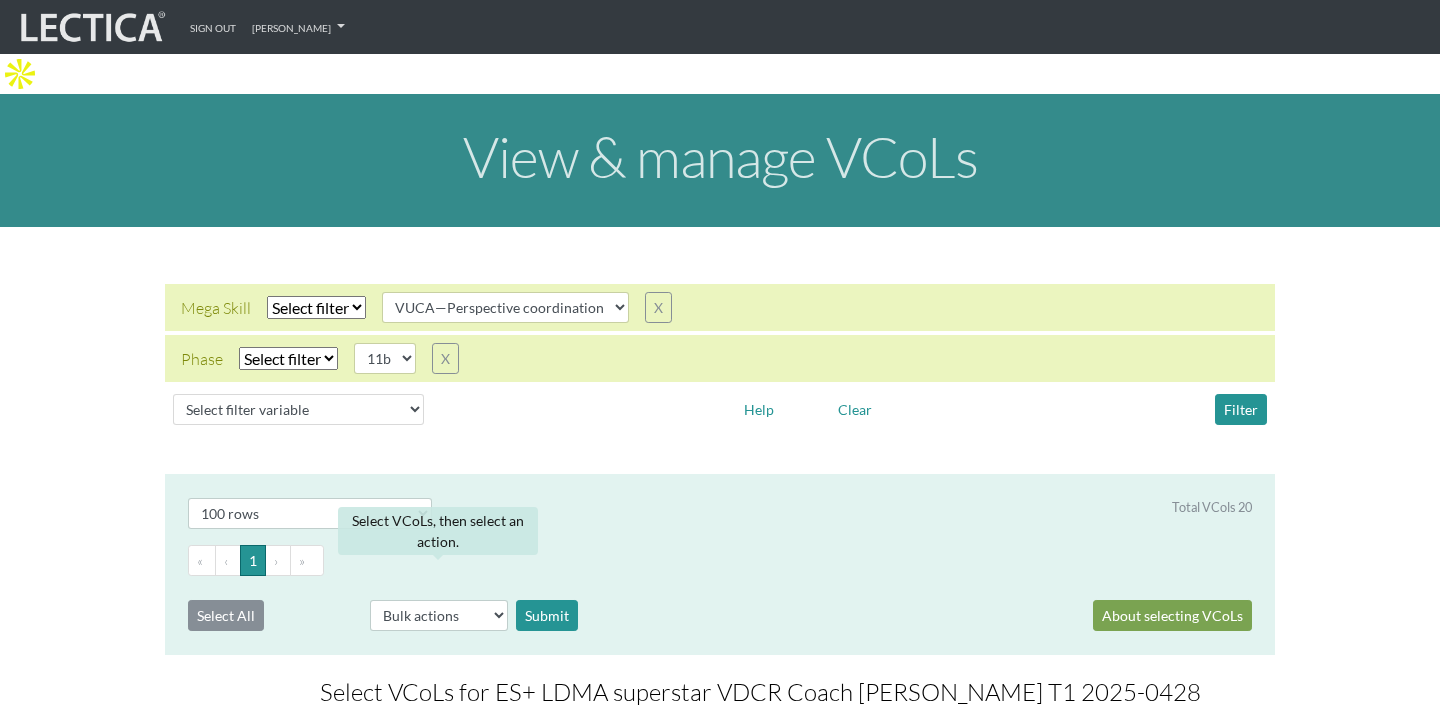 click on "View & manage VCoLs   Mega Skill   Select filter   Equals   Search string   VUCA—Collaborative capacity VUCA—Contextual thinking VUCA—Decision-making process VUCA—Perspective coordination    X  Phase   Select filter   Equals   Search string   11b    X    Select filter variable   Vcol ID Vcol name Phase Content Scope Type Completed Revise Mega Skill     Help   Clear   Filter   How to use the Data Filter   ×   This data filter allows you to refine large lists down to smaller custom lists.    First, select a variable from the "Select filter variable" menu.      Then, select a "Select filter" for that variable. Once you have selected a filter type, either select or enter a filter value. If you select a second variable, the filter will, by default, further refine the list returned from your first selection.          Close   Select # rows to display   10 rows   20 rows   50 rows   100 rows   200 rows   Total VCols 20   « ‹ 1 › »   Select All   Bulk actions   mark for editing         Select   ID" at bounding box center (720, 1394) 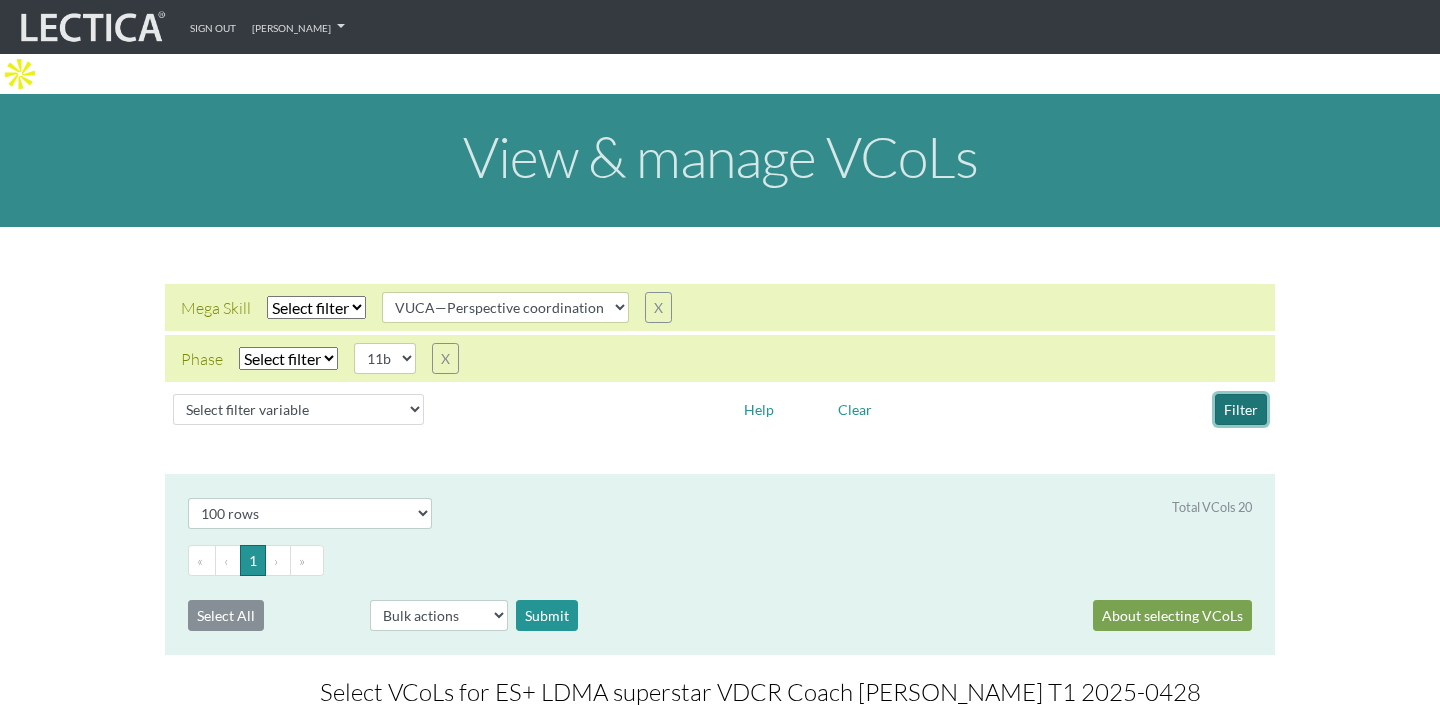 click on "Filter" at bounding box center (1241, 409) 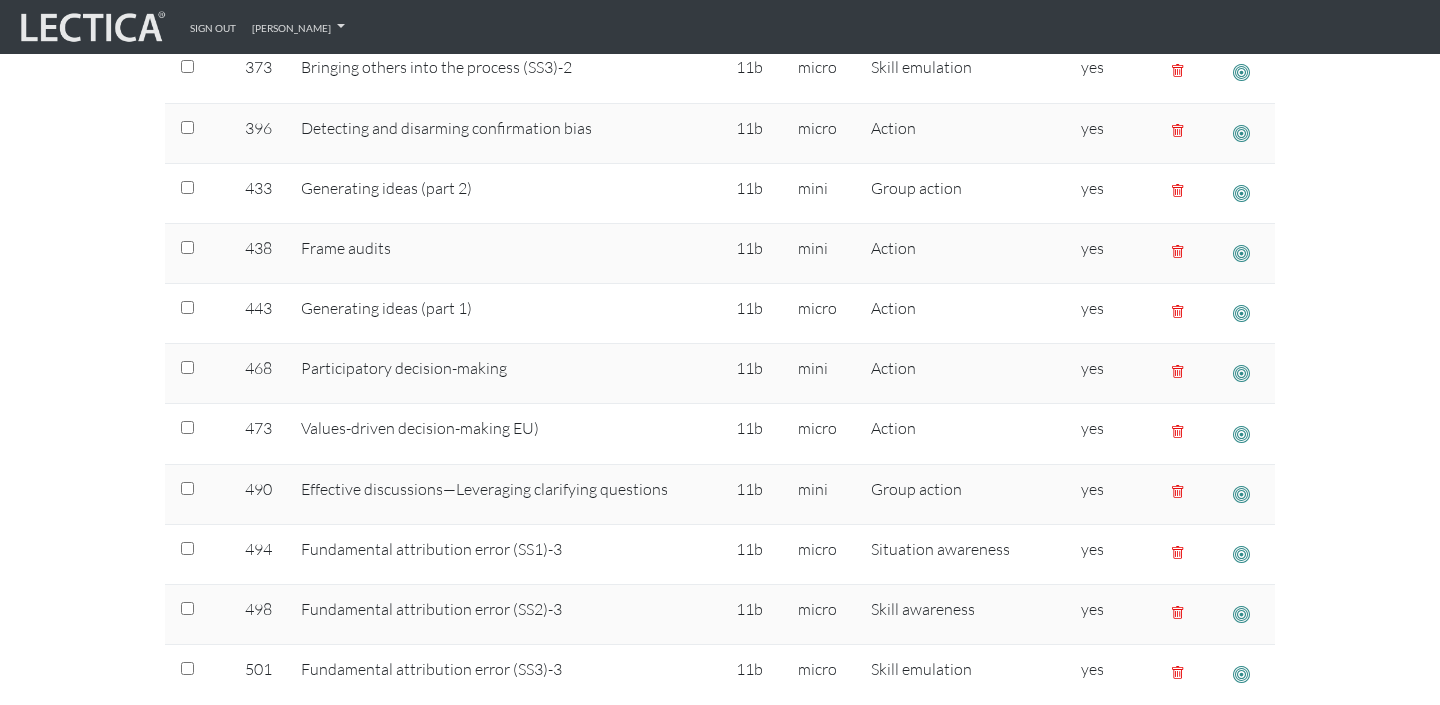 scroll, scrollTop: 0, scrollLeft: 0, axis: both 